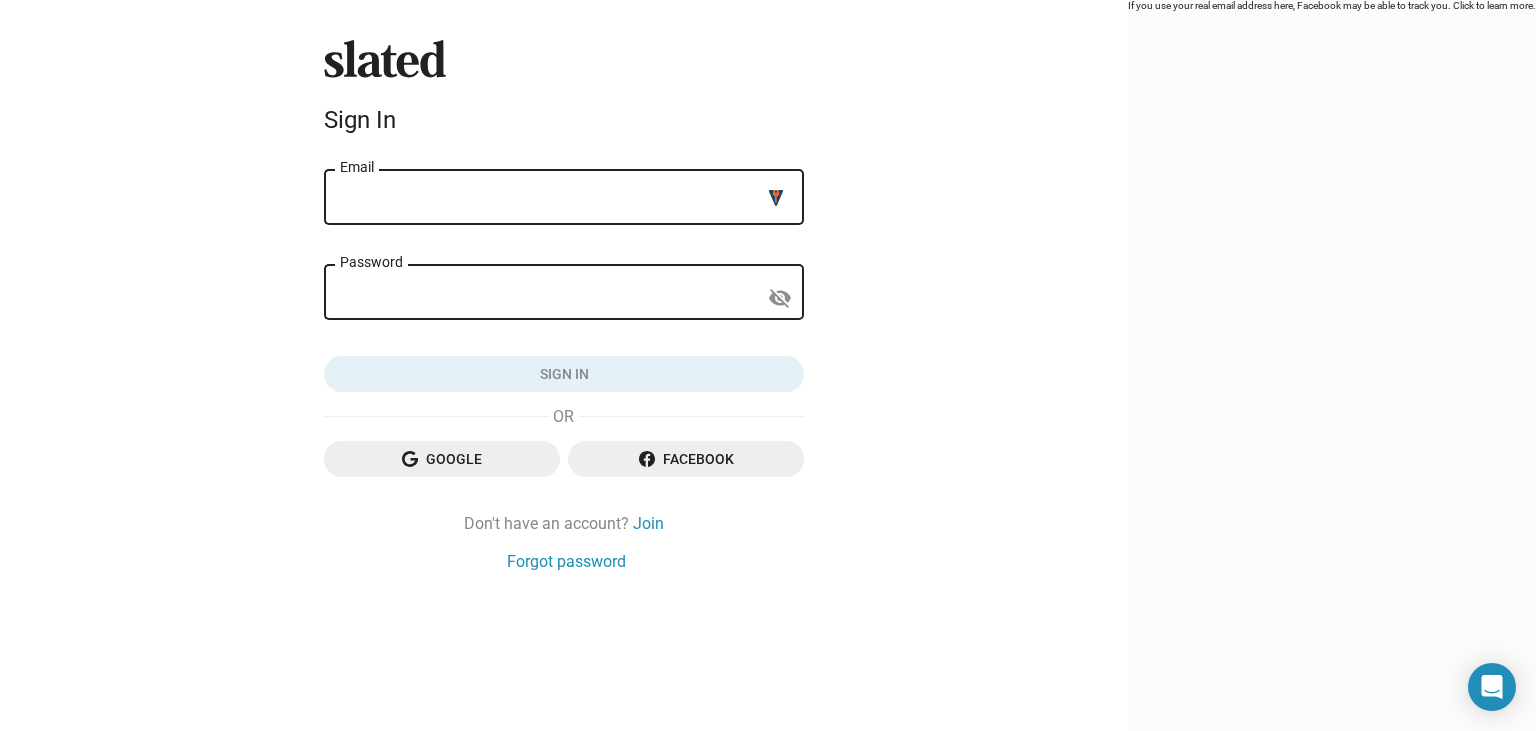 scroll, scrollTop: 0, scrollLeft: 0, axis: both 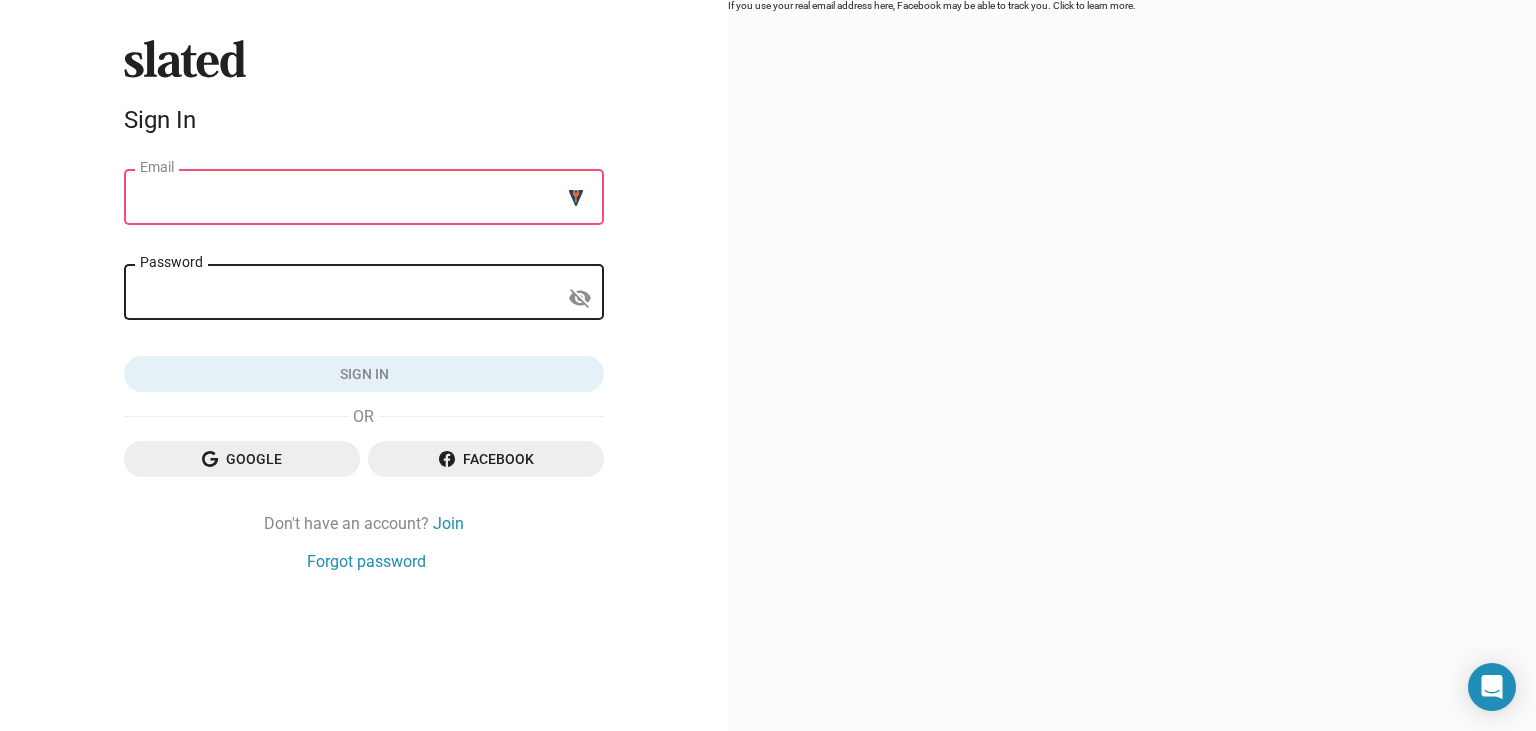 type on "nowadaysorangeproductions@gmail.com" 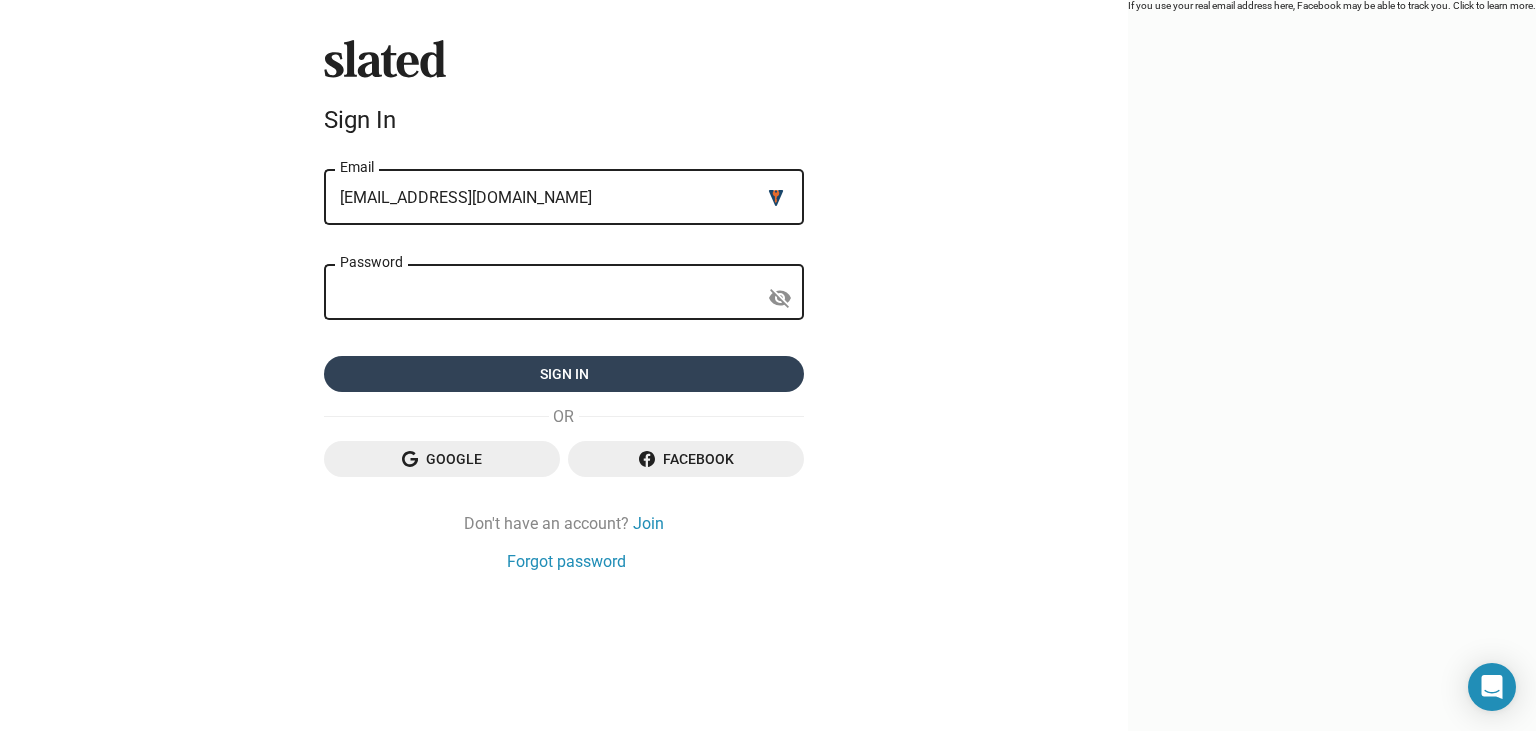 click on "Sign in" 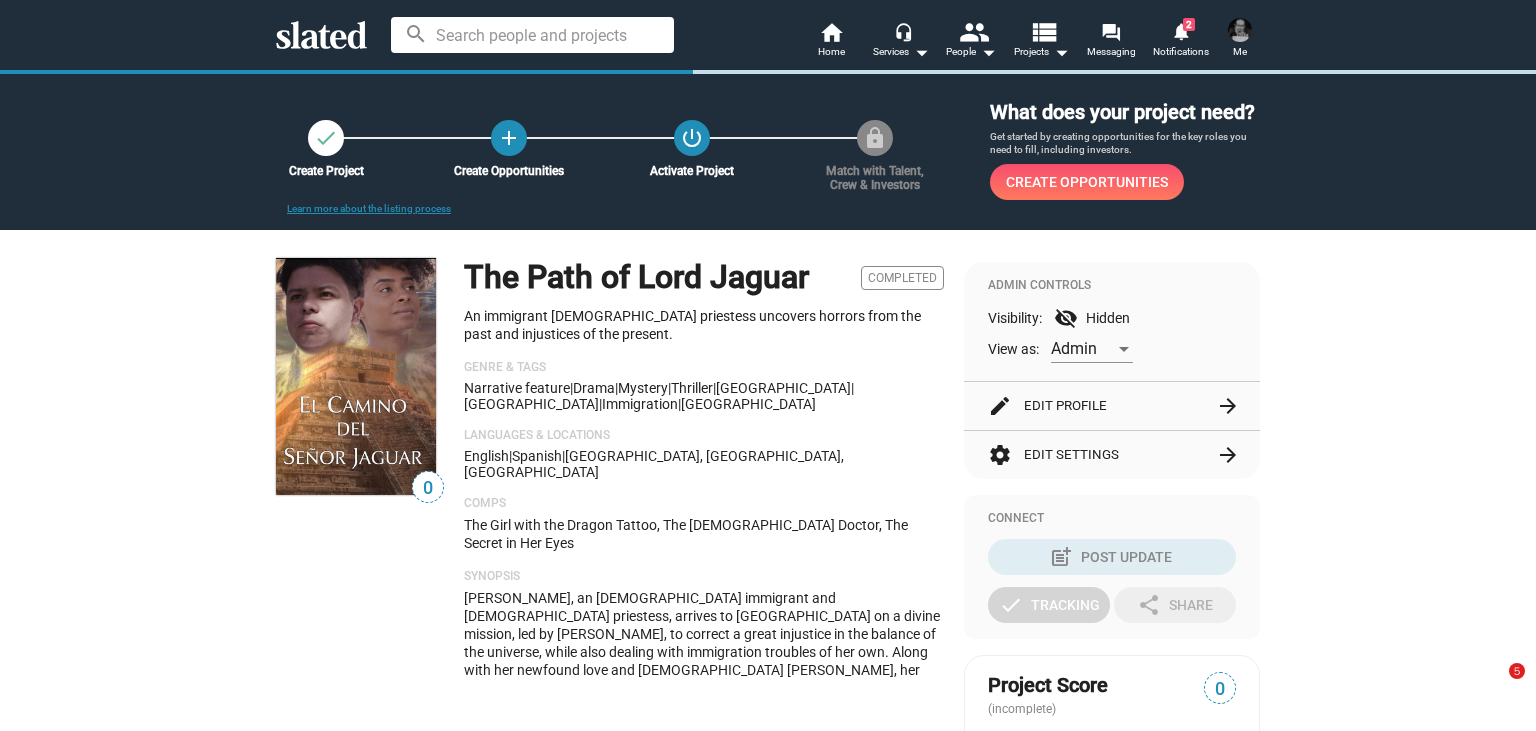 scroll, scrollTop: 0, scrollLeft: 0, axis: both 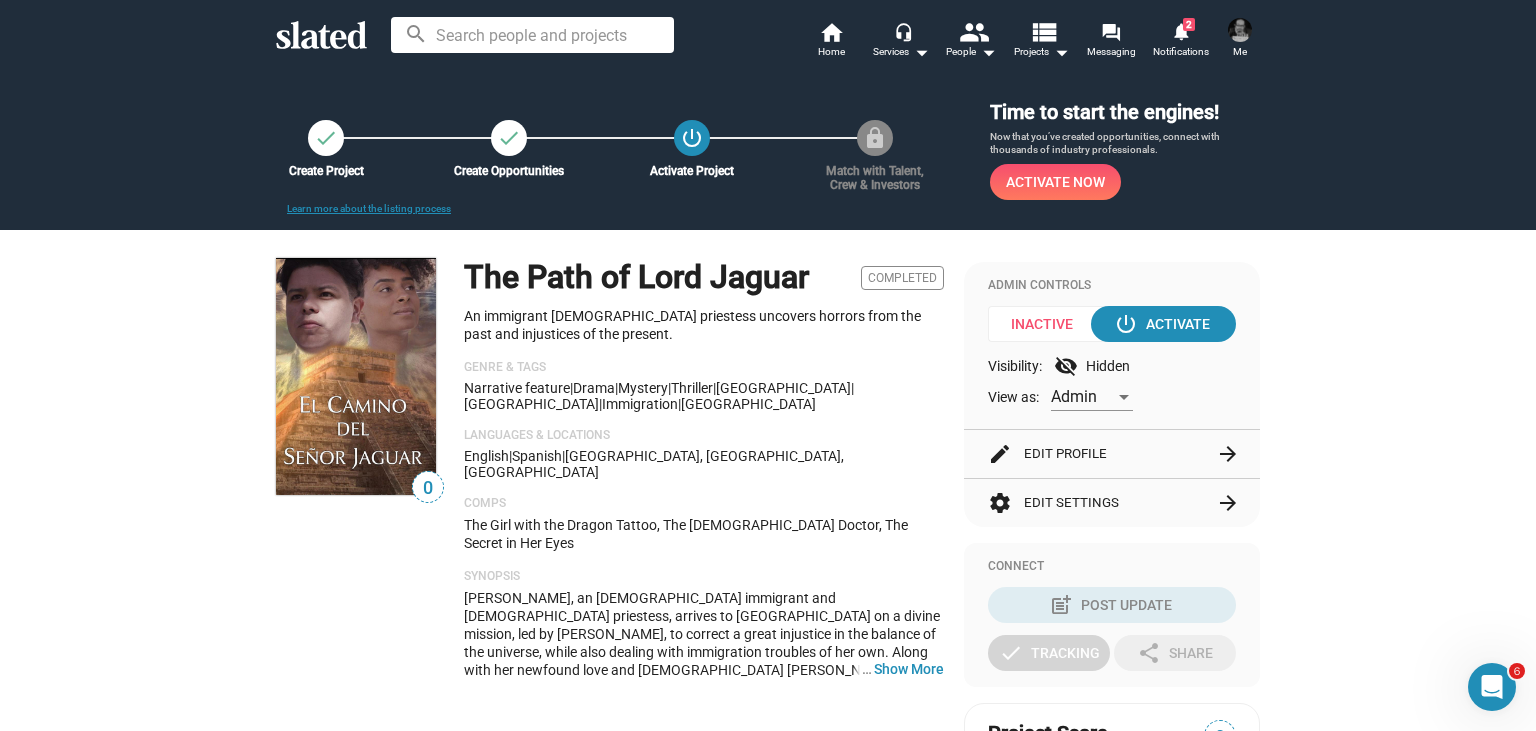 click at bounding box center [1240, 30] 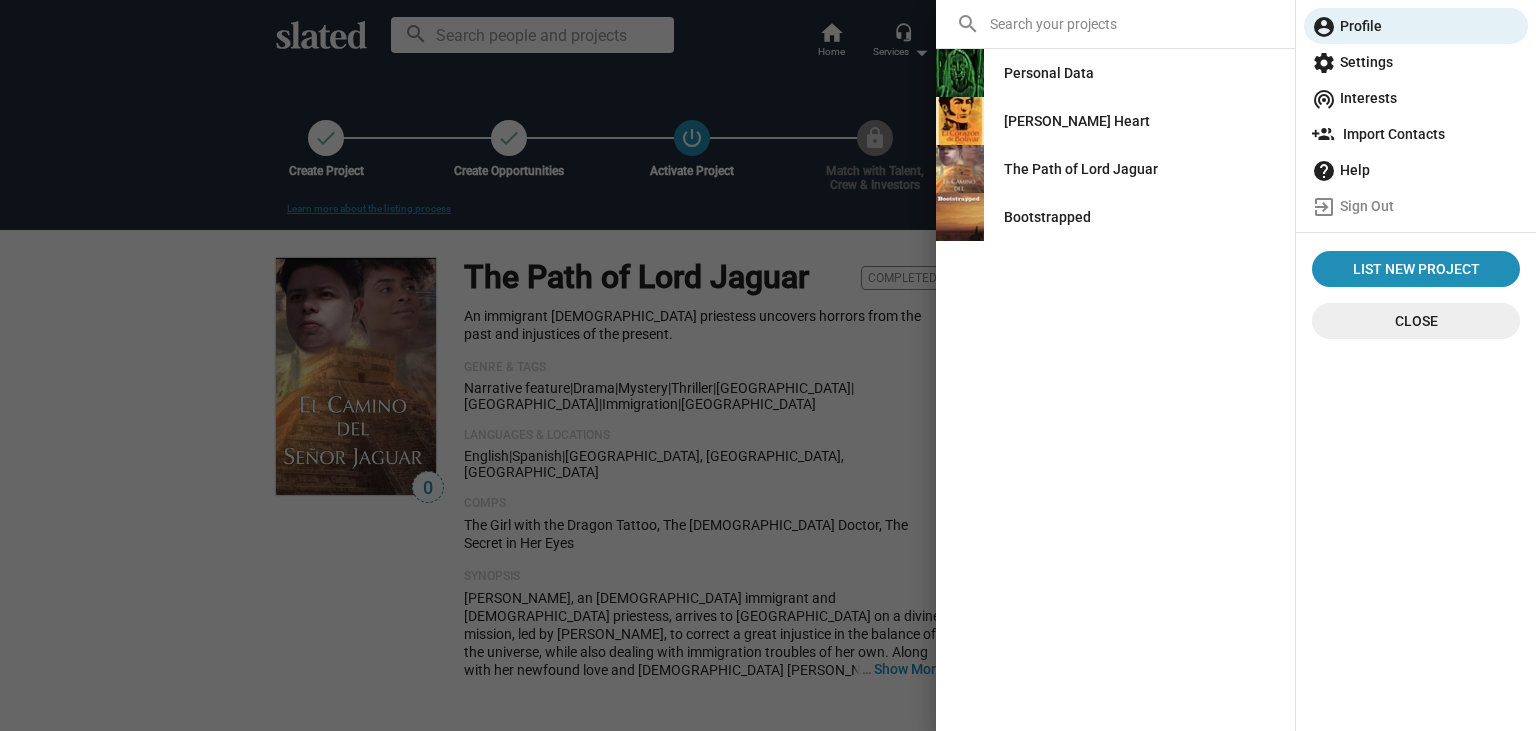 click on "Personal Data" 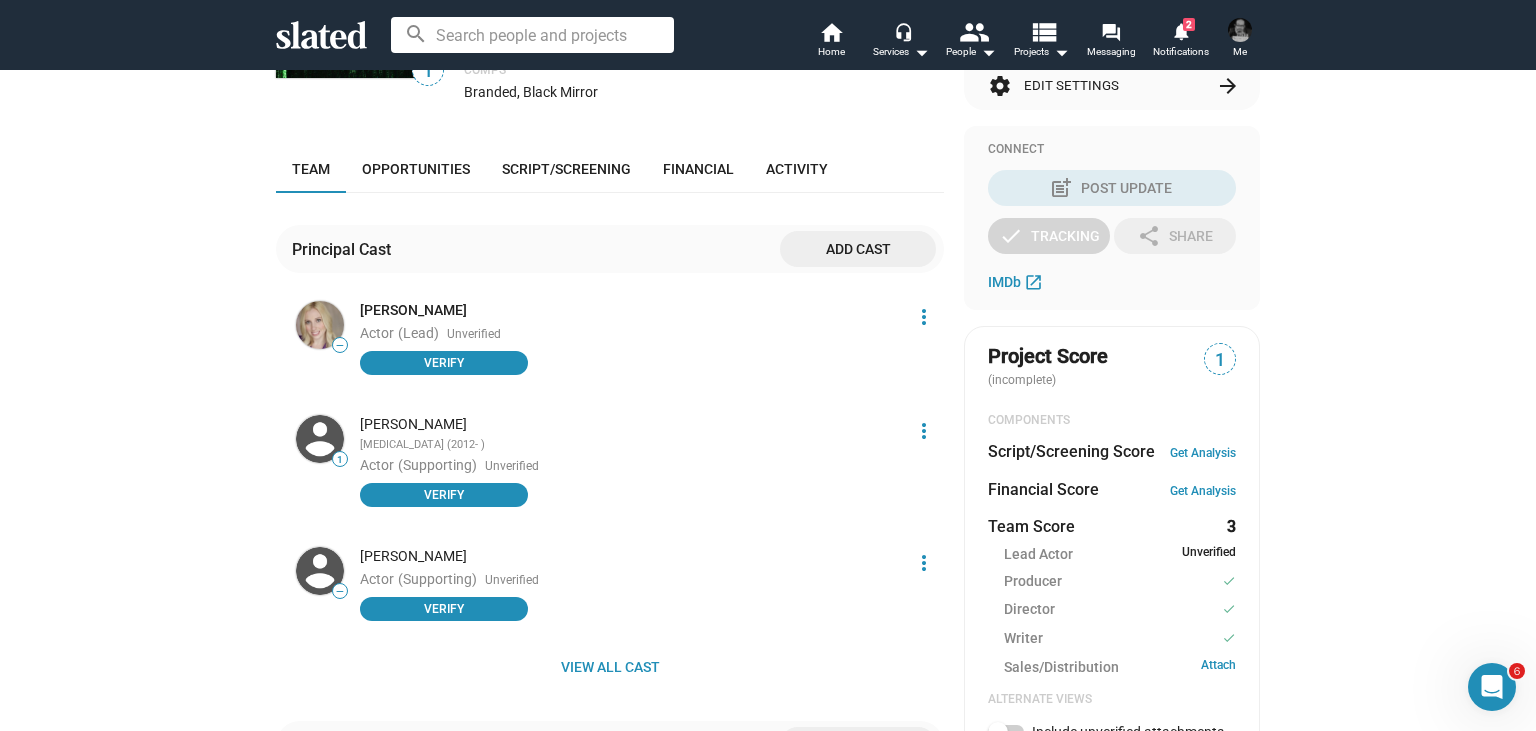 scroll, scrollTop: 432, scrollLeft: 0, axis: vertical 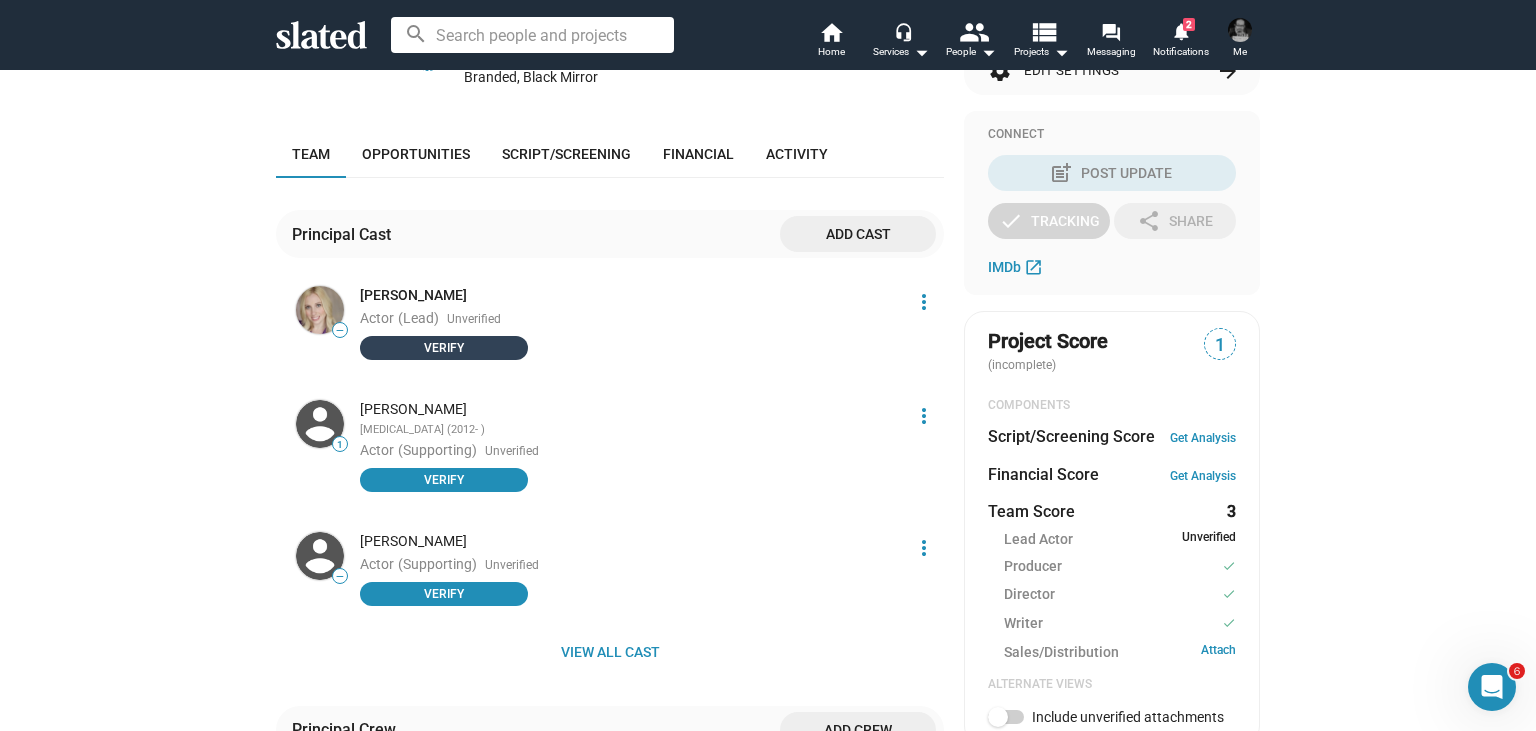 click on "Verify" 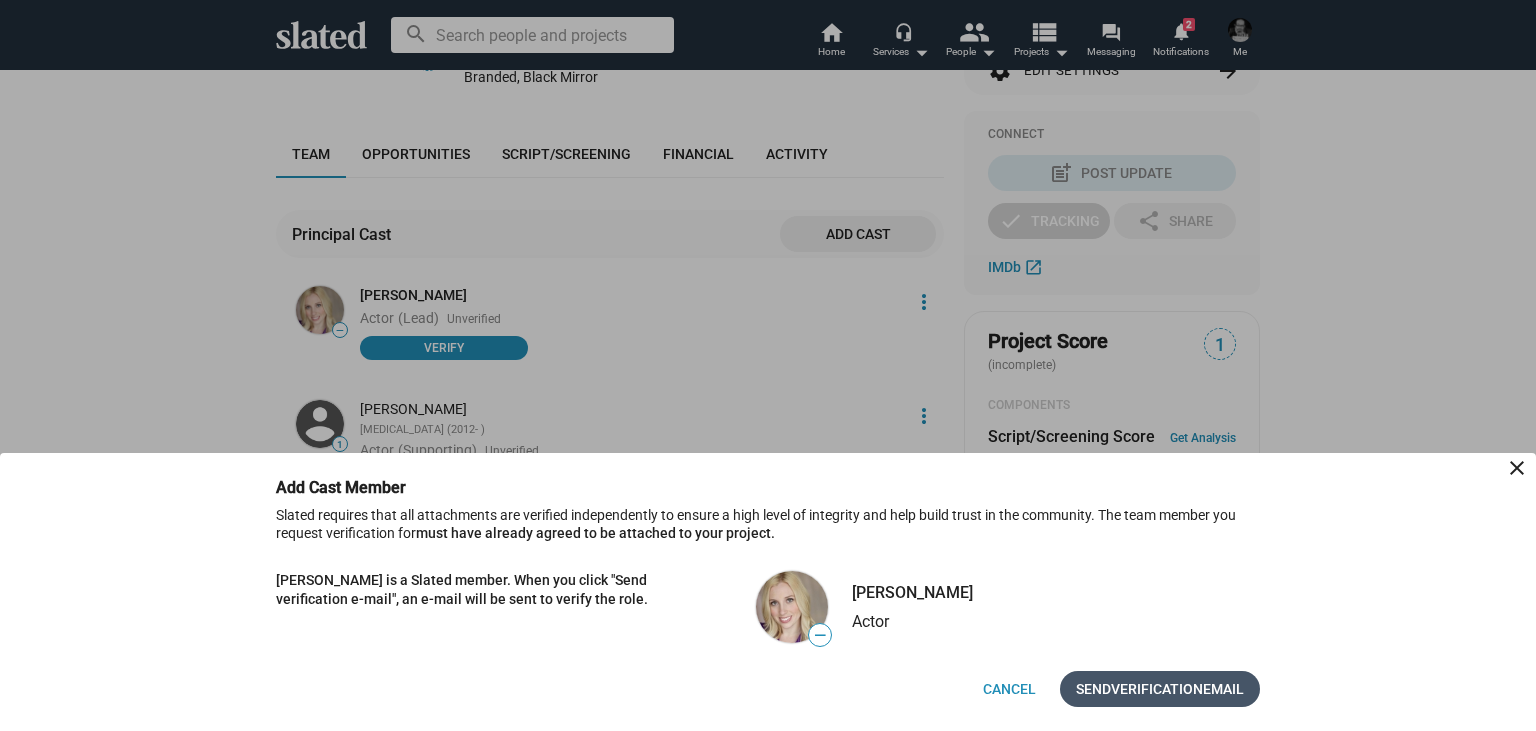 click on "Verification" at bounding box center [1157, 689] 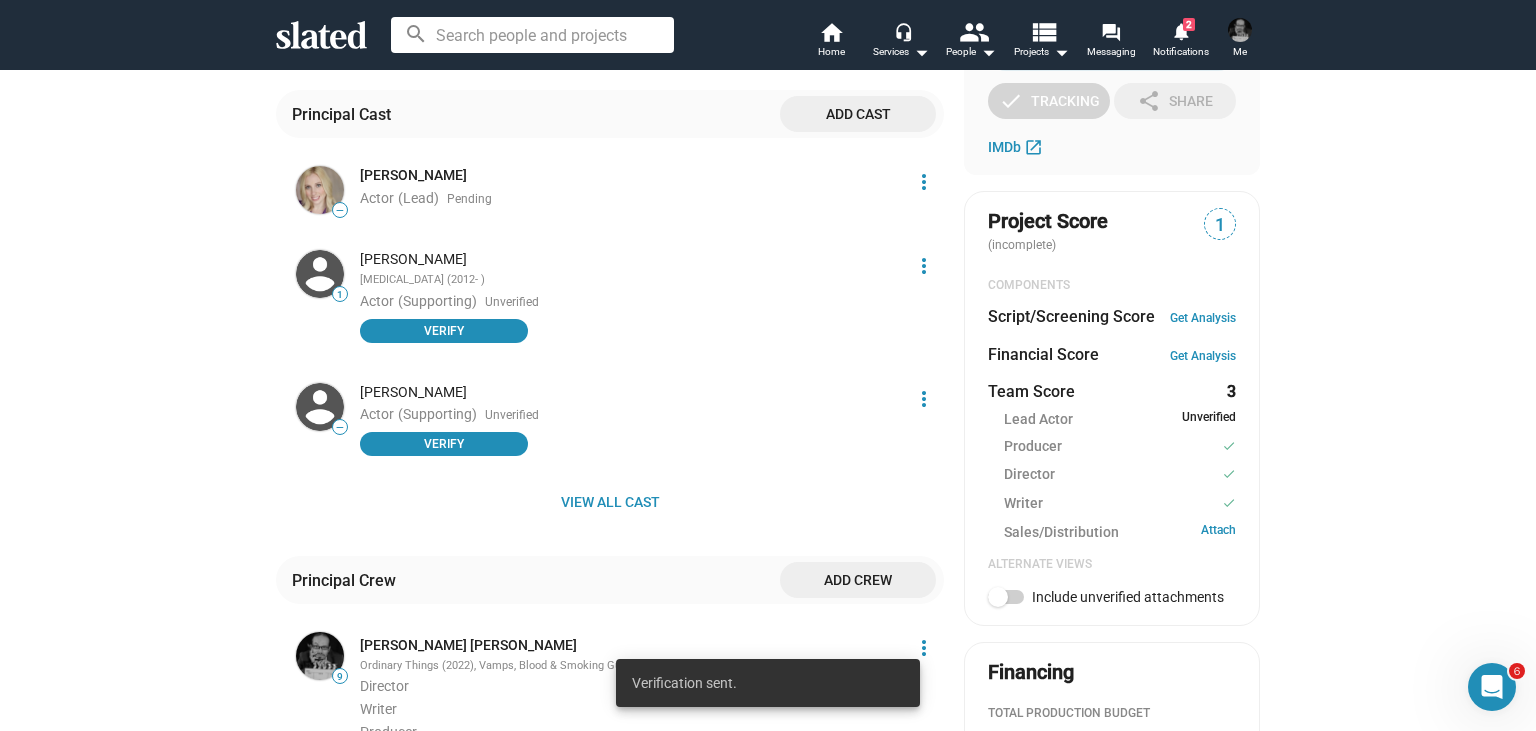 scroll, scrollTop: 576, scrollLeft: 0, axis: vertical 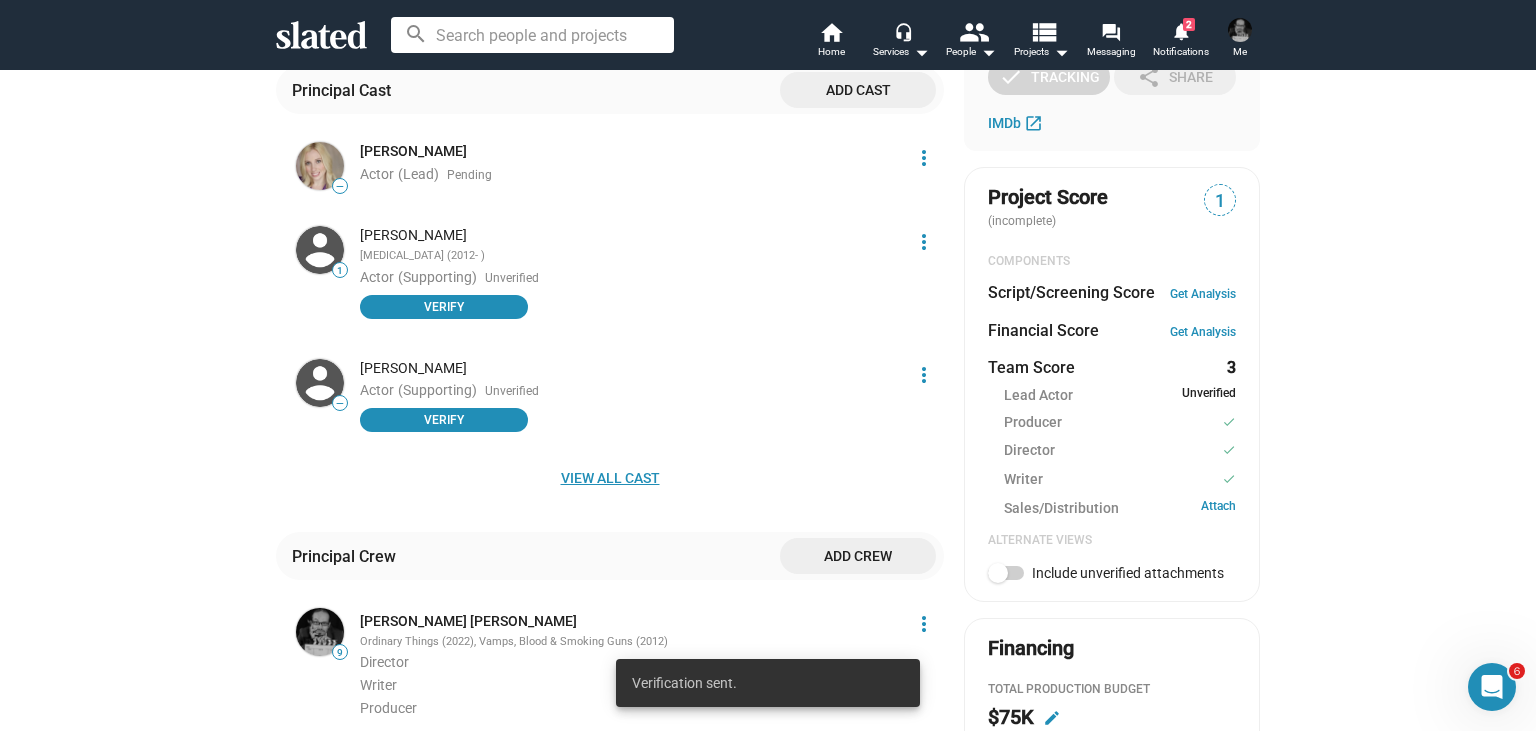 click on "View all cast" 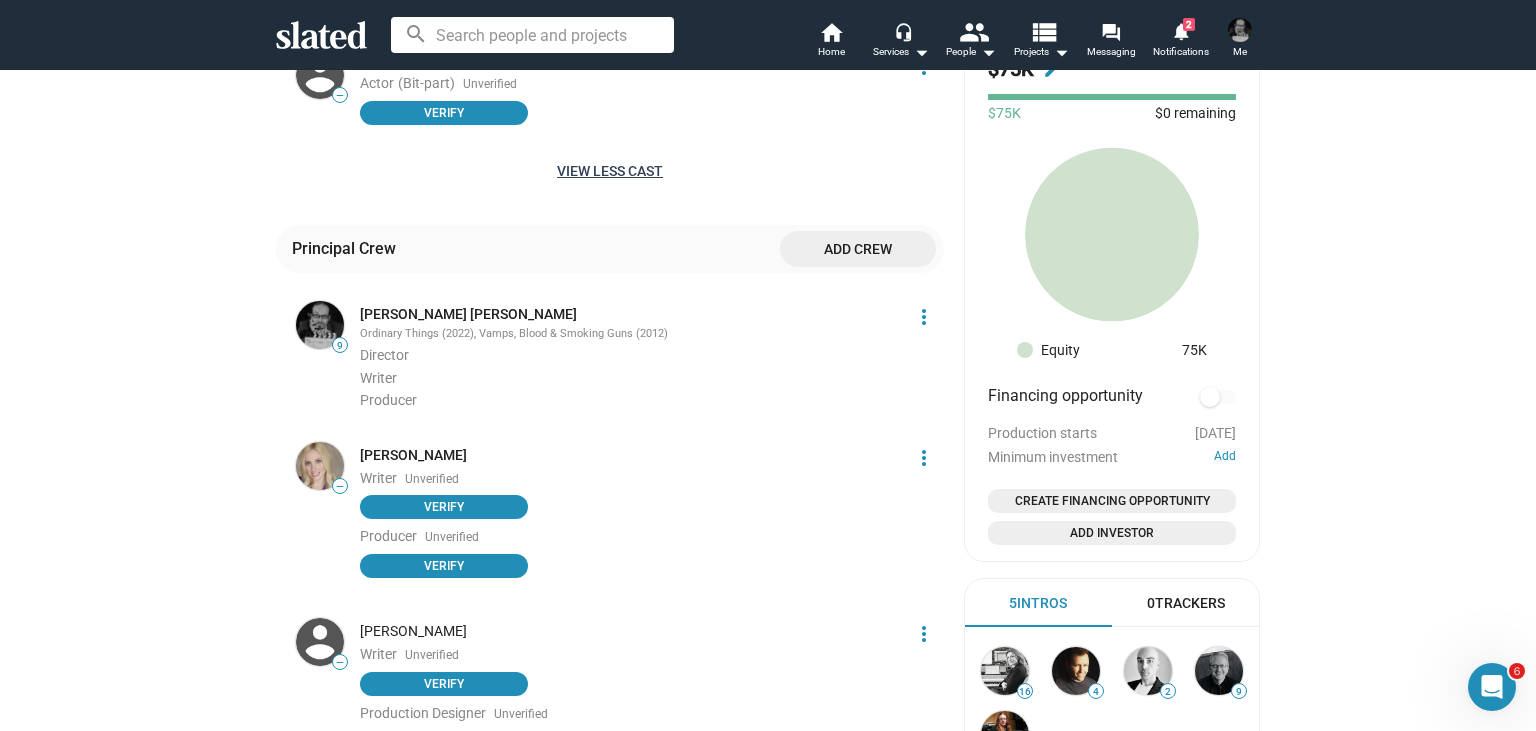 scroll, scrollTop: 1512, scrollLeft: 0, axis: vertical 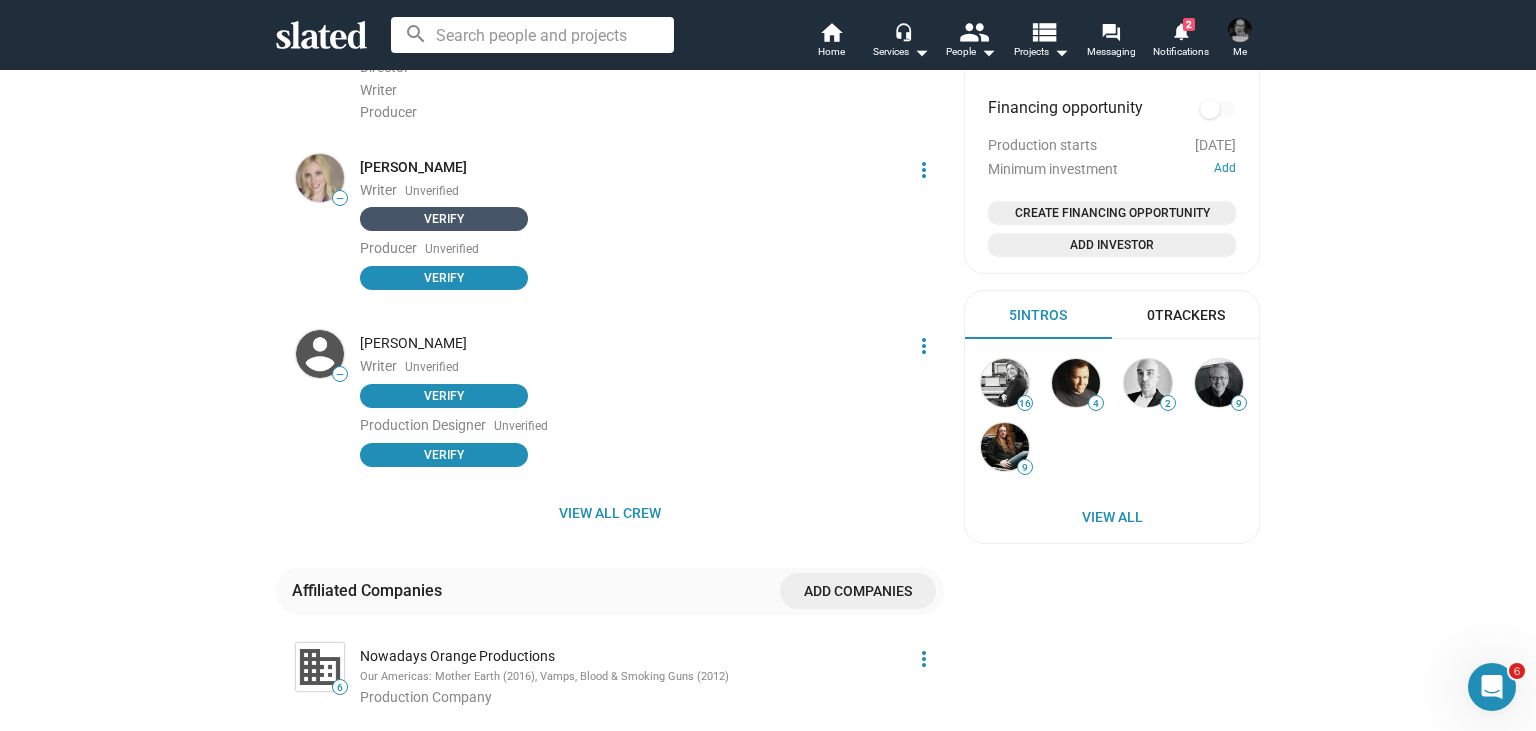 click on "Verify" 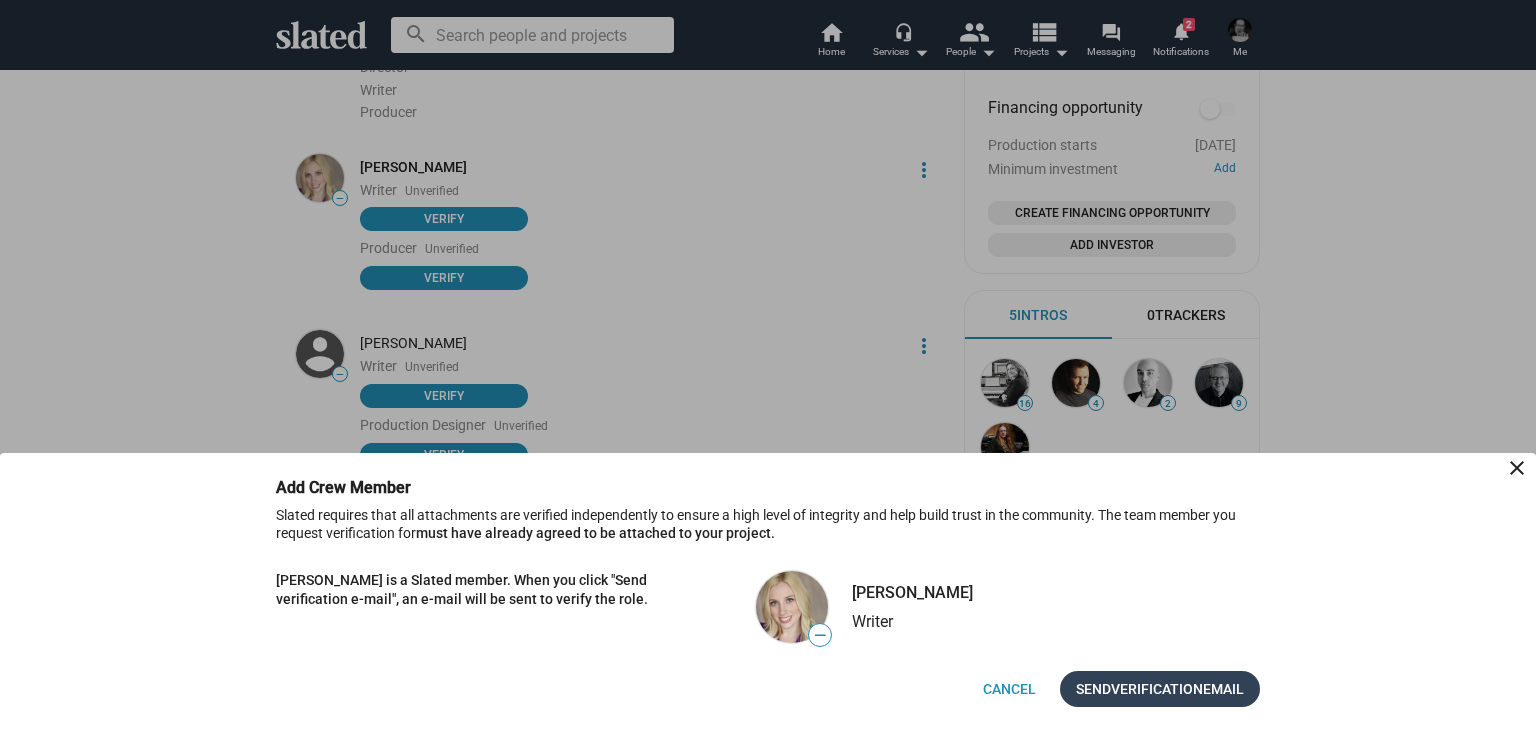 click on "Verification" at bounding box center (1157, 689) 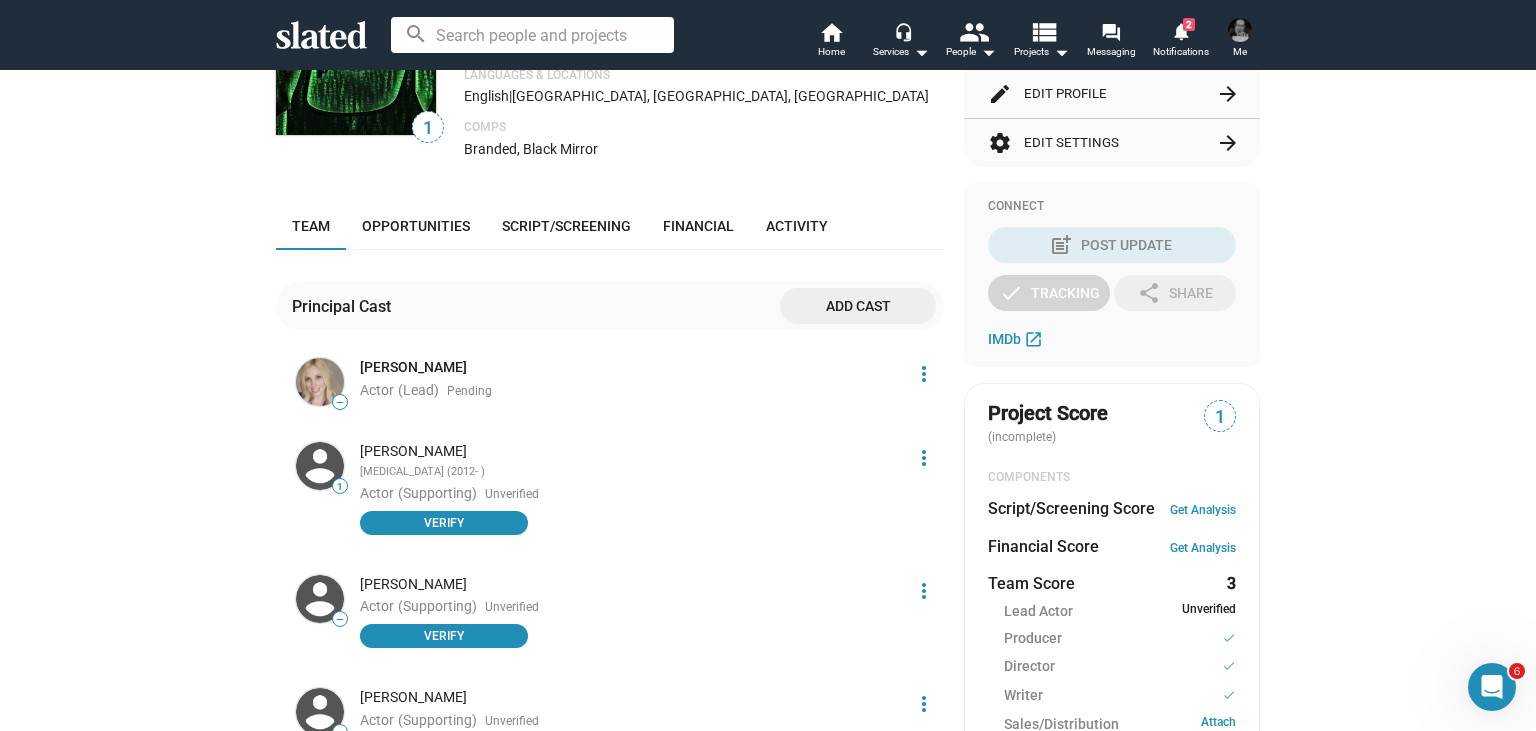 scroll, scrollTop: 72, scrollLeft: 0, axis: vertical 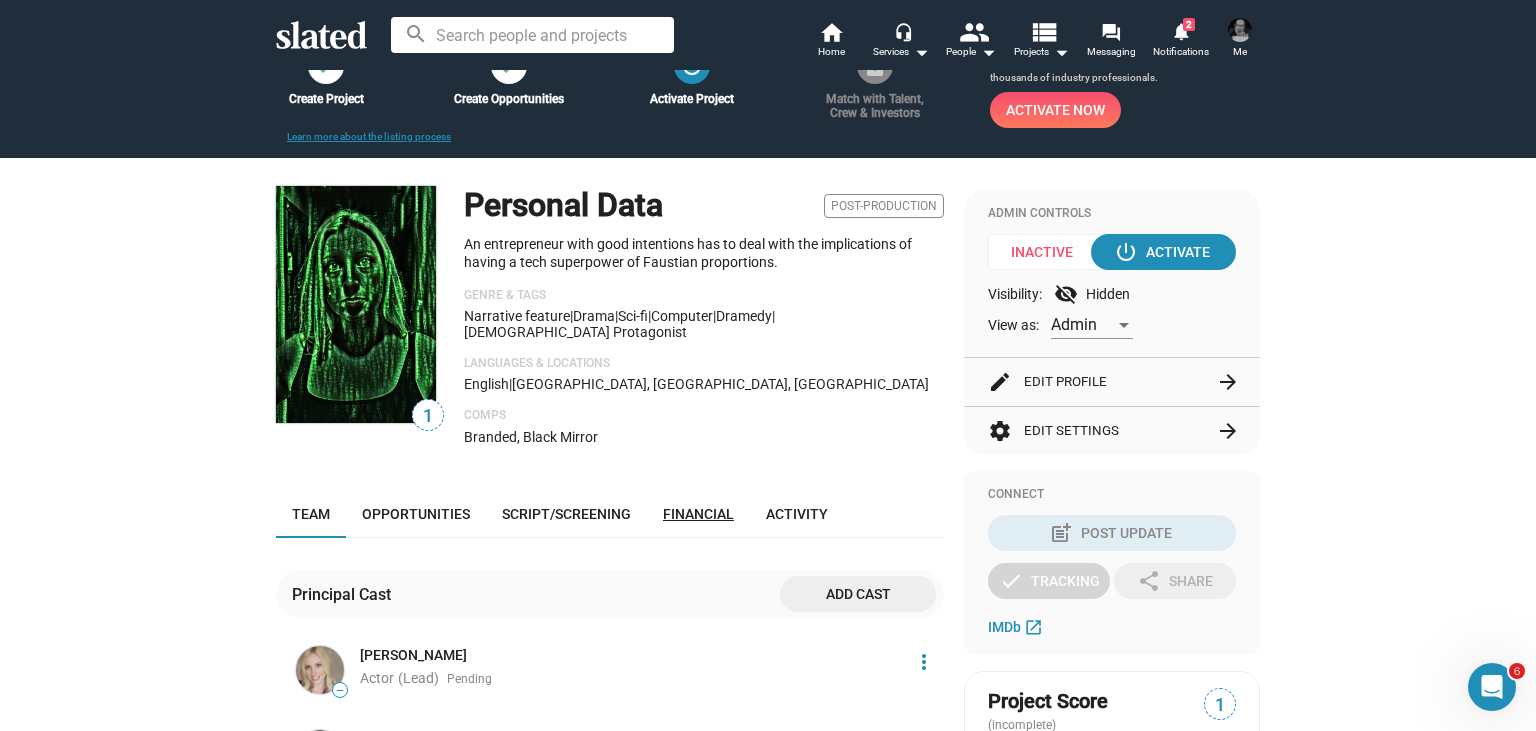 click on "Financial" at bounding box center [698, 514] 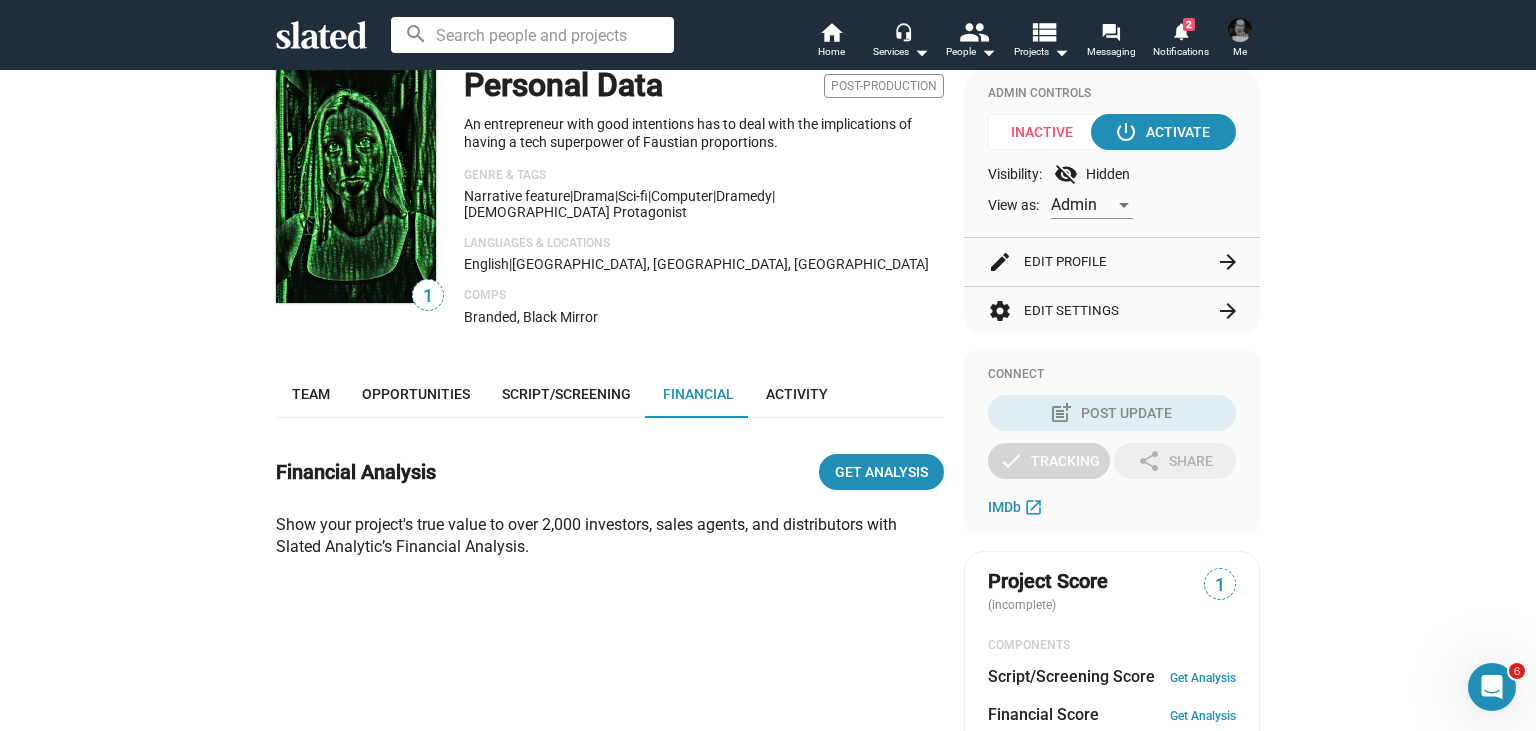 scroll, scrollTop: 191, scrollLeft: 0, axis: vertical 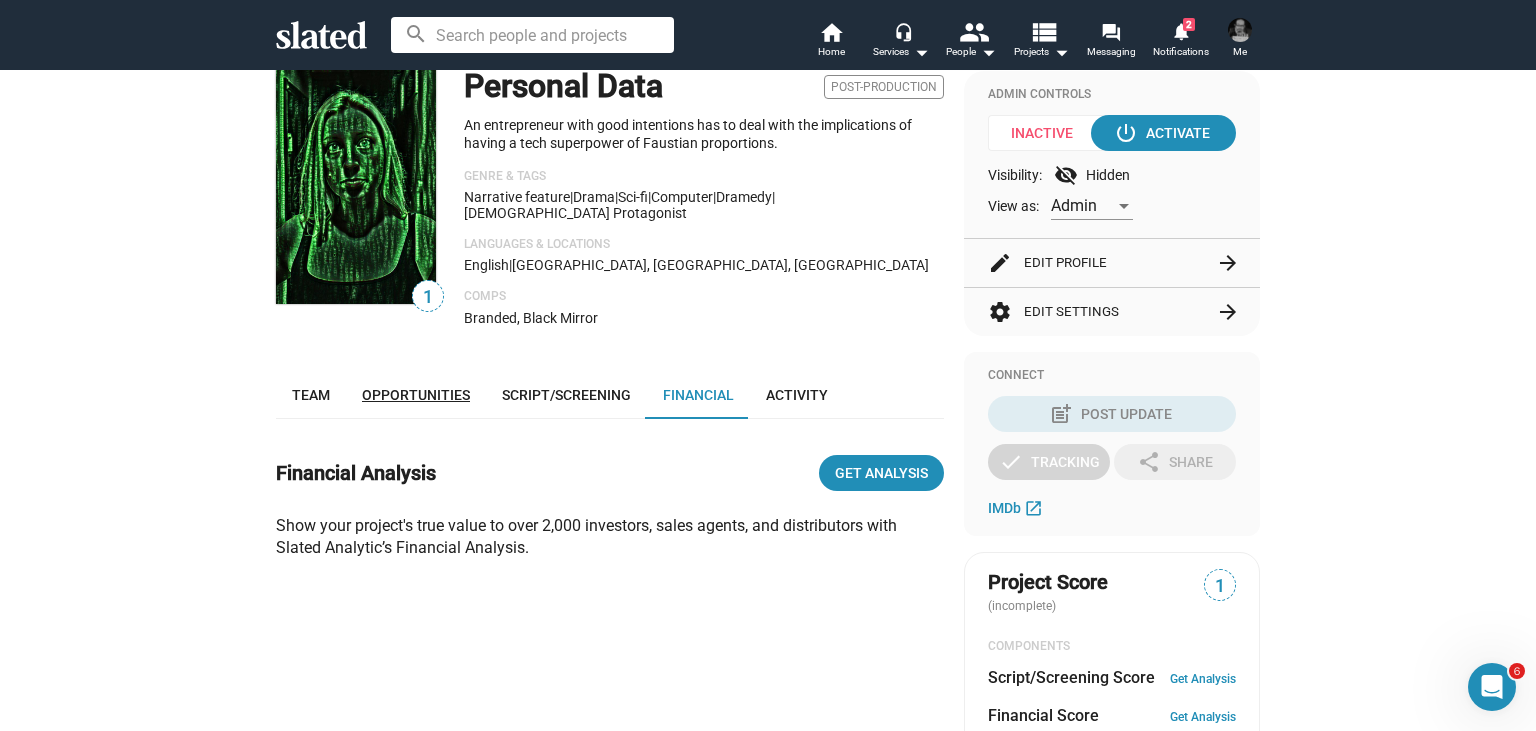 click on "Opportunities" at bounding box center (416, 395) 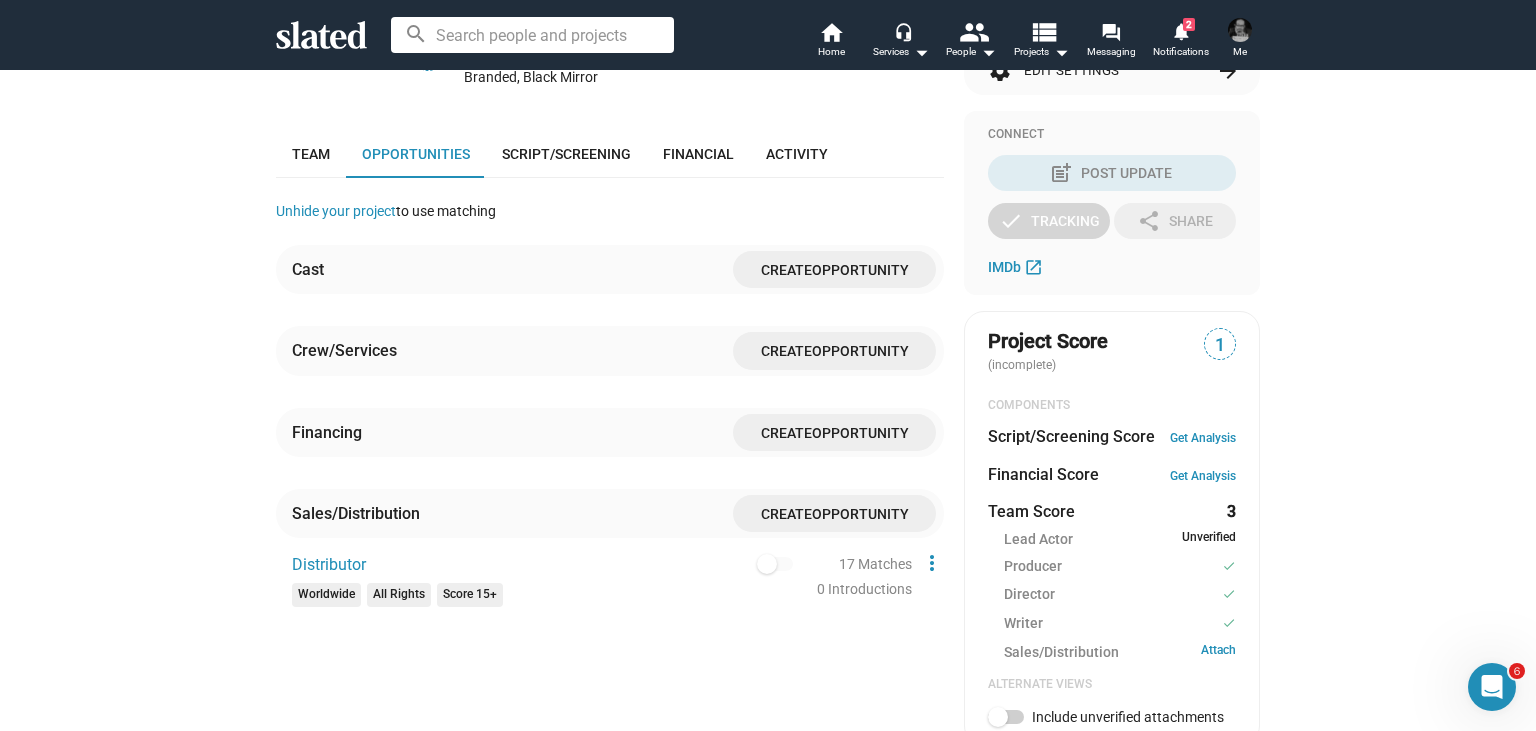 scroll, scrollTop: 0, scrollLeft: 0, axis: both 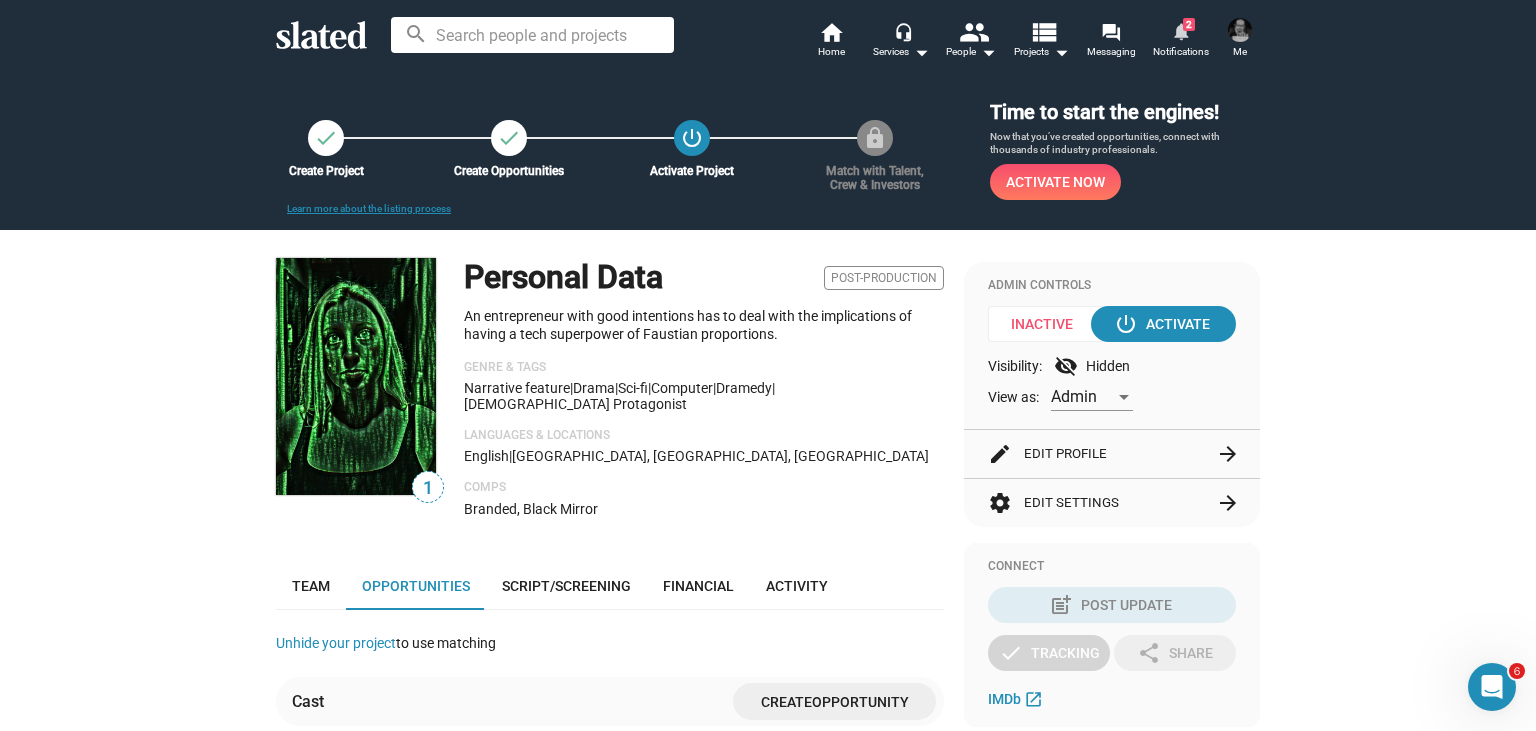 click on "notifications" at bounding box center [1180, 30] 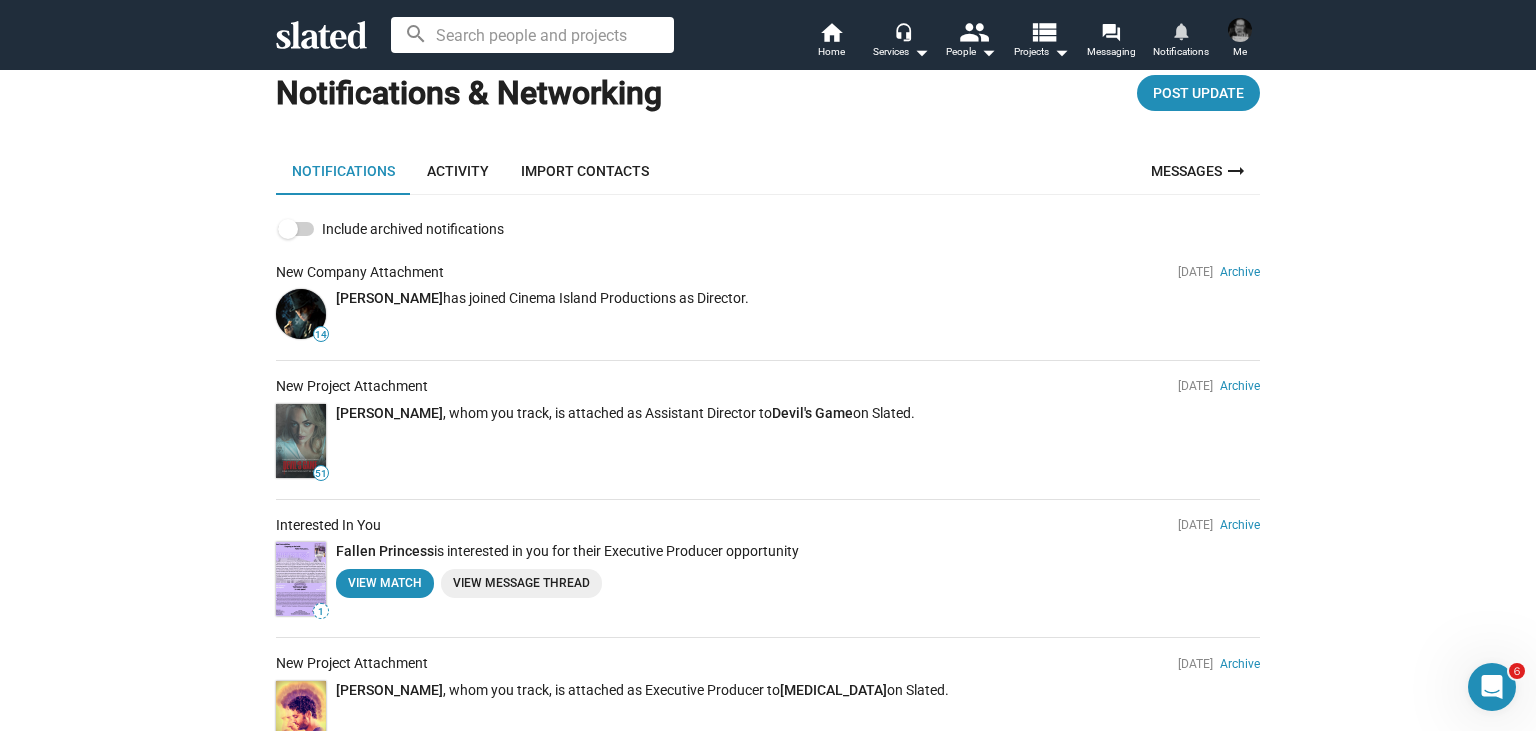 scroll, scrollTop: 0, scrollLeft: 0, axis: both 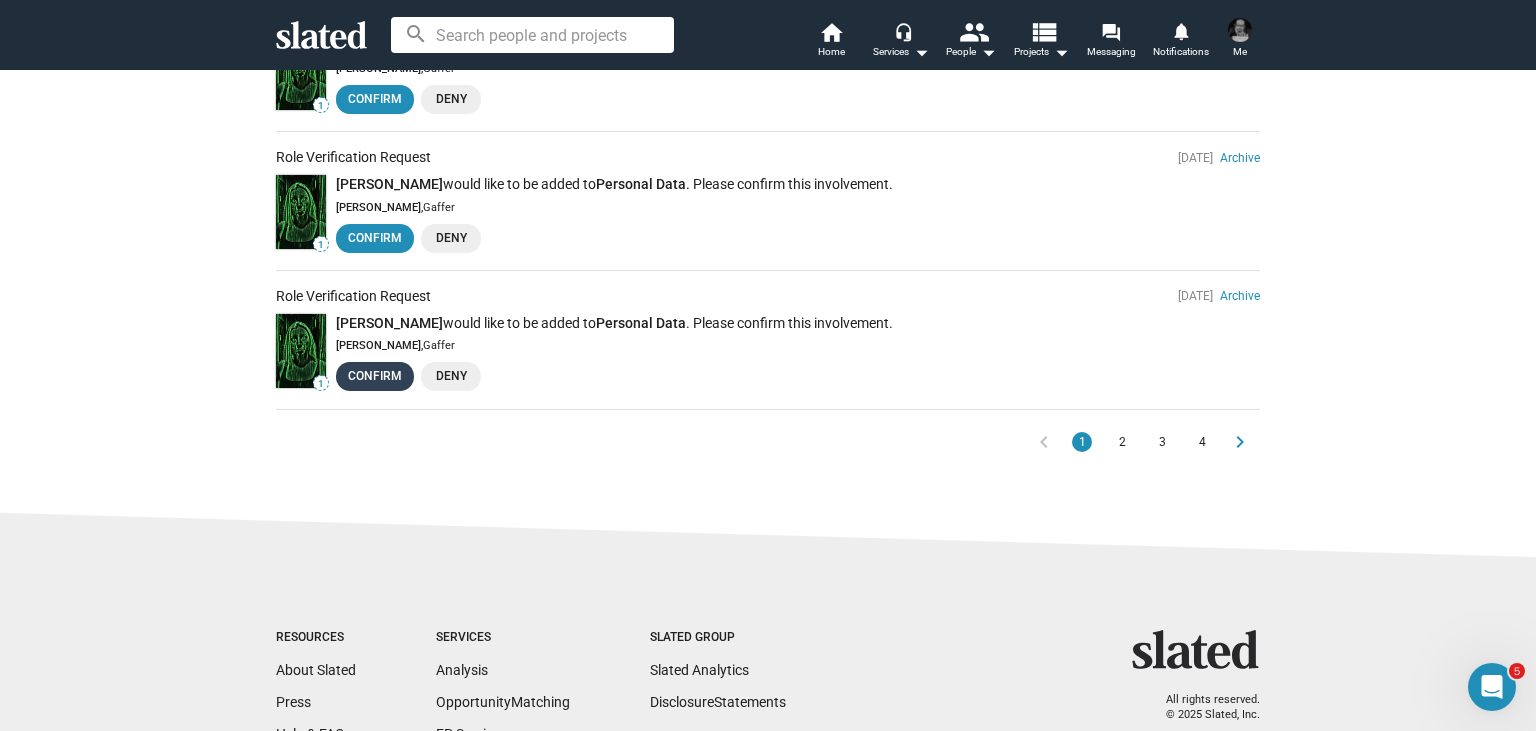 click on "Confirm" 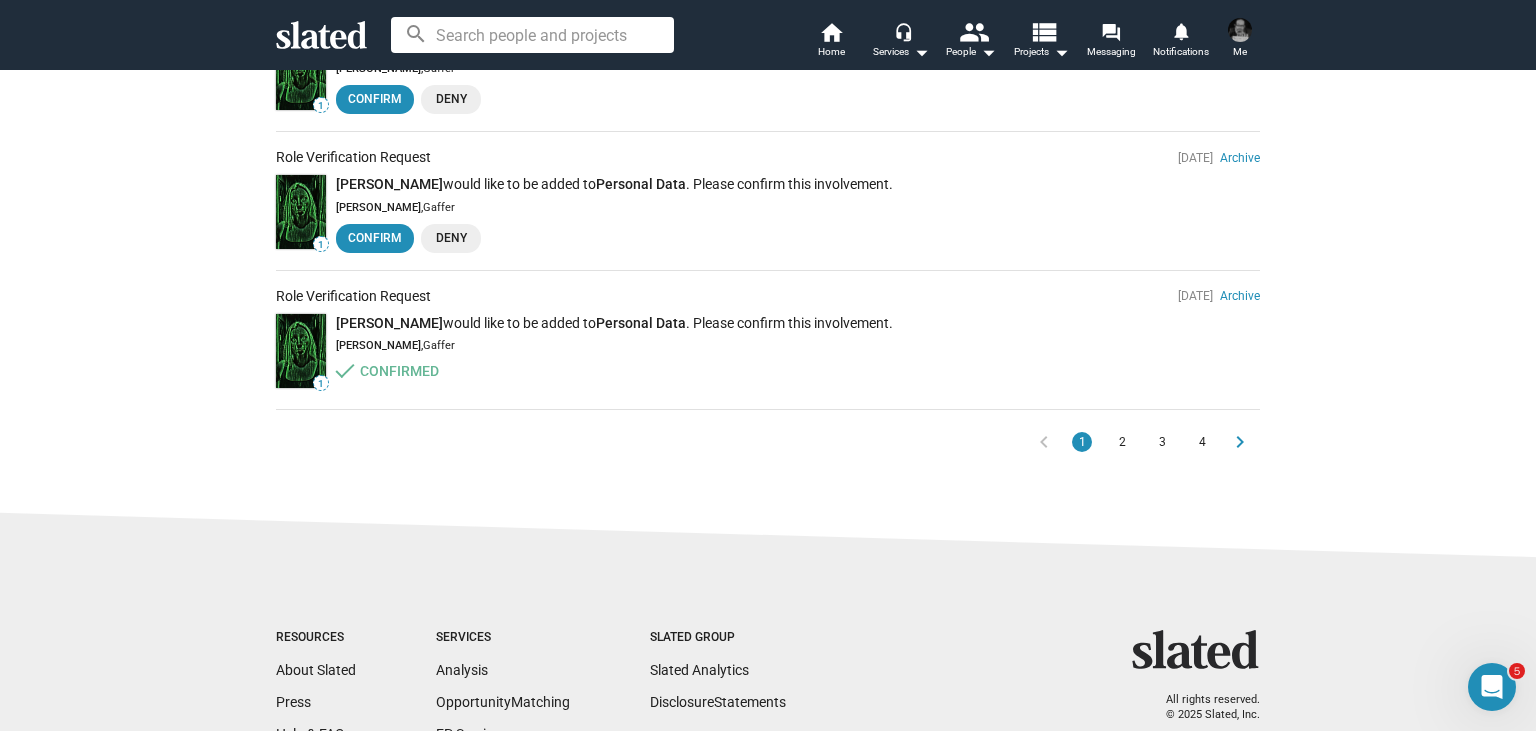 click on "James Carter  would like to be added to  Personal Data . Please confirm this involvement.
James Carter ,  Gaffer
Confirm
Deny" 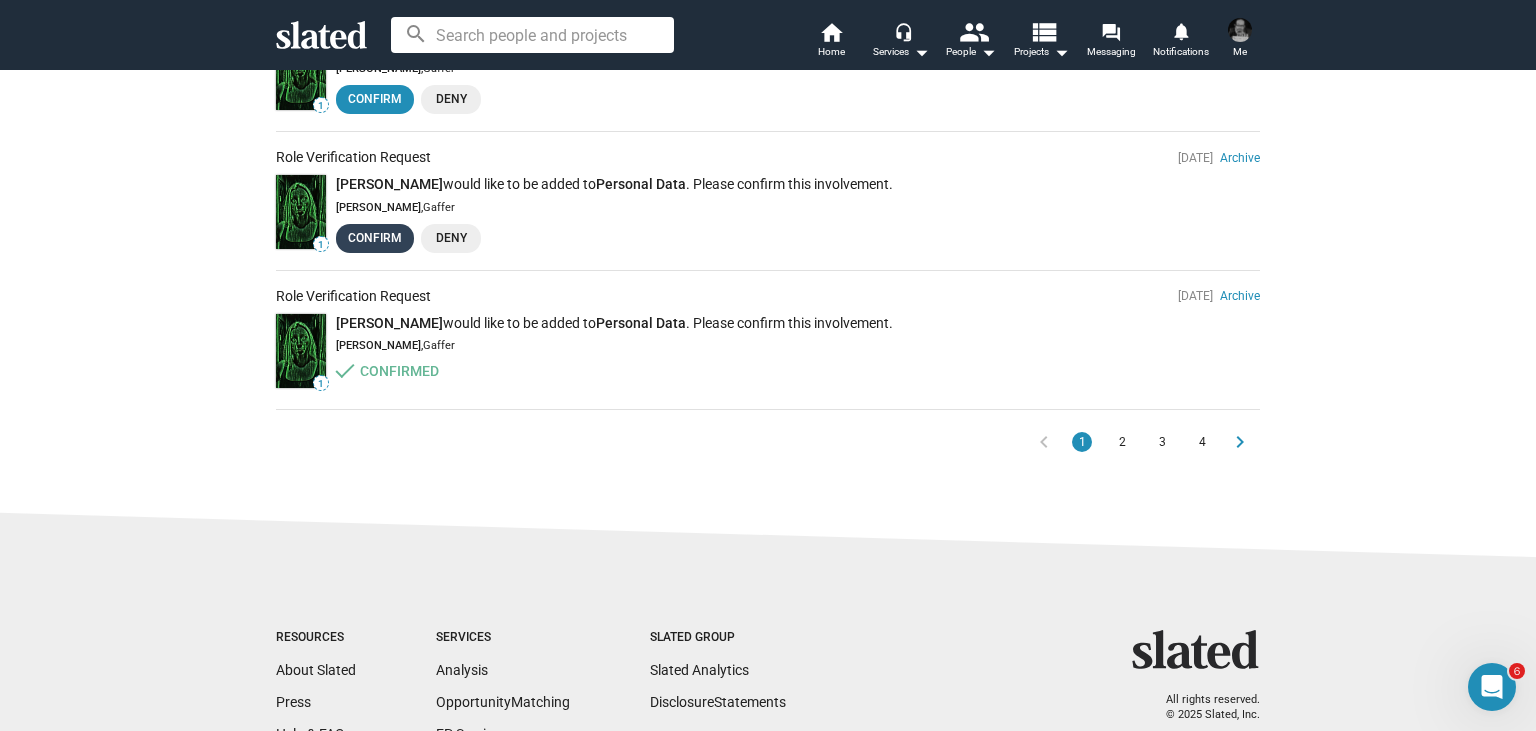 click on "Confirm" 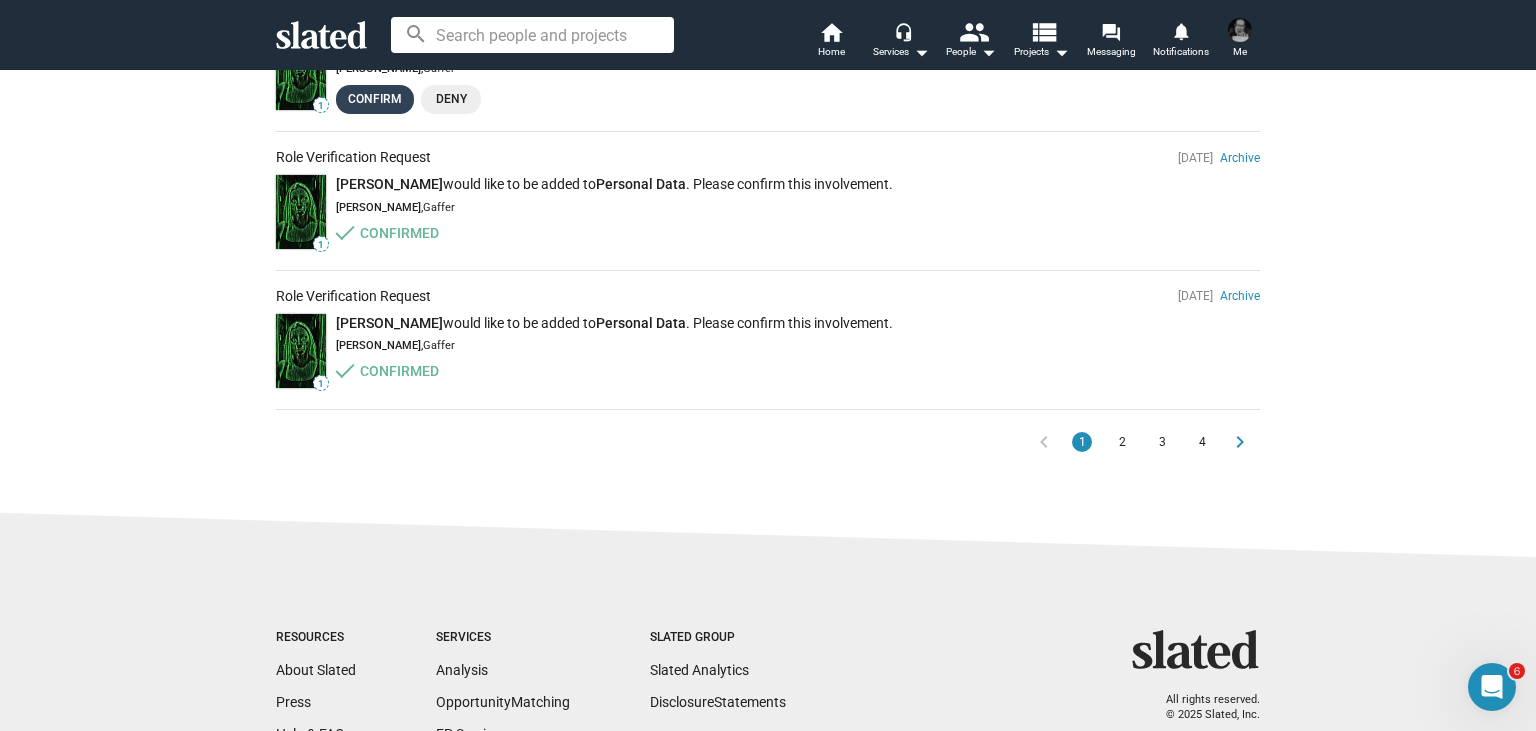 click on "Confirm" 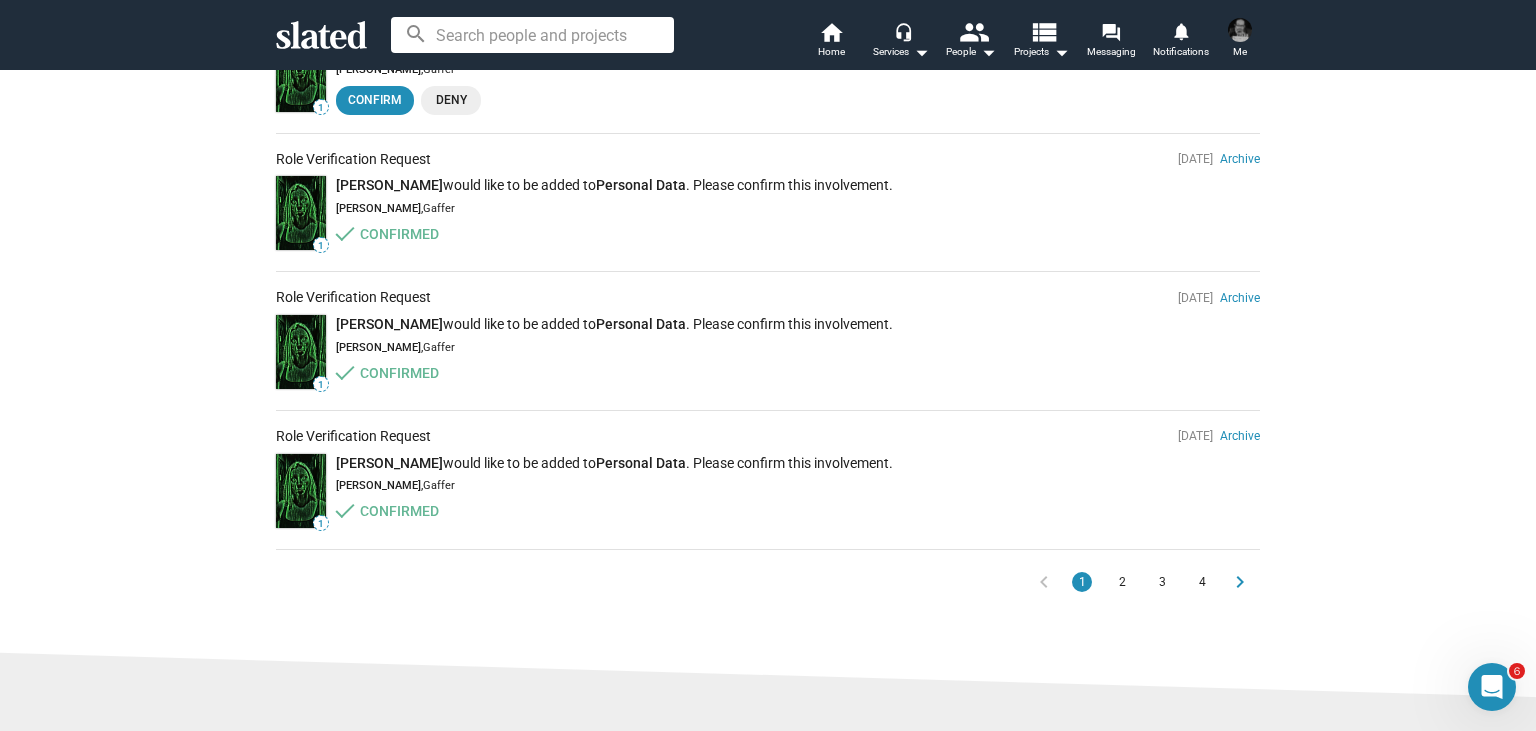 scroll, scrollTop: 1008, scrollLeft: 0, axis: vertical 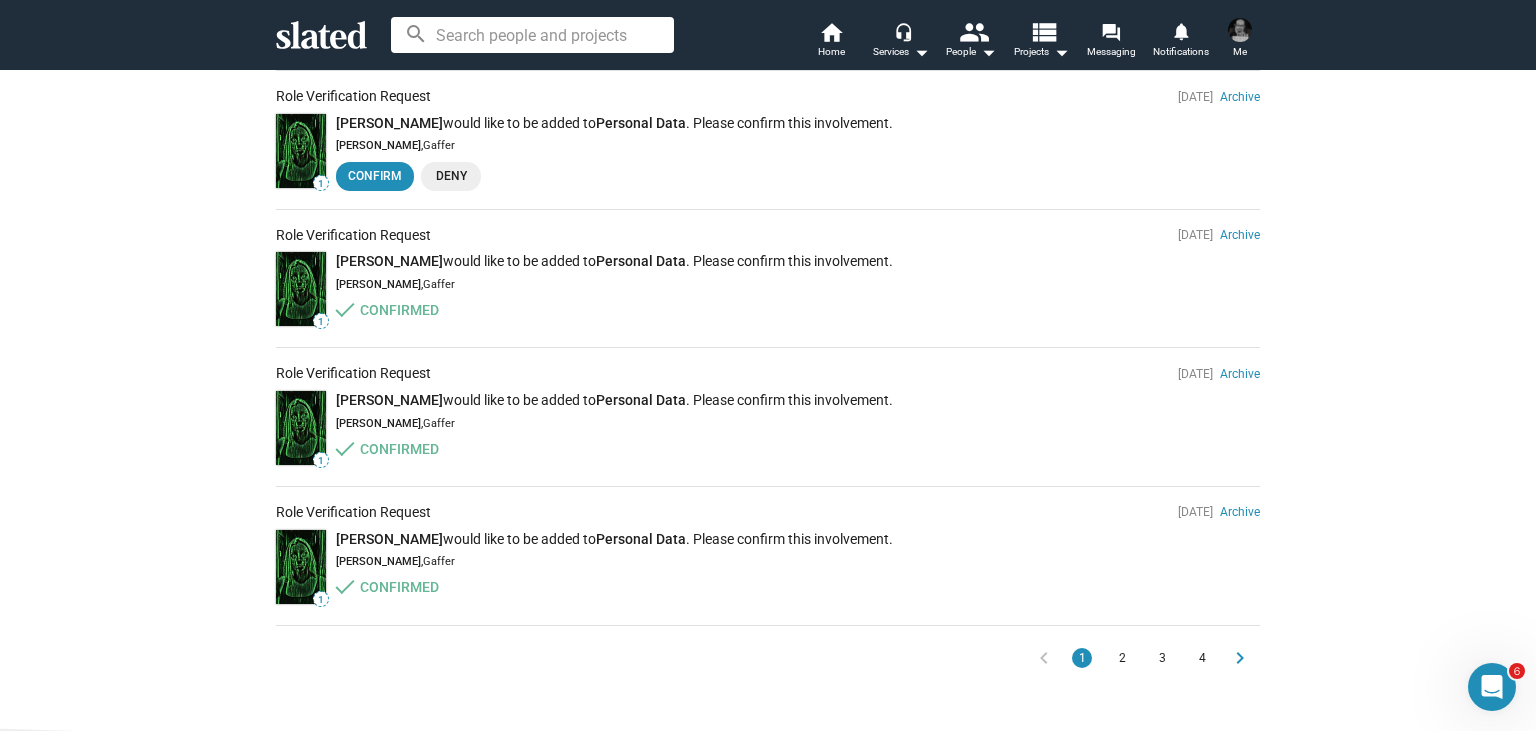 click on "Confirmed" 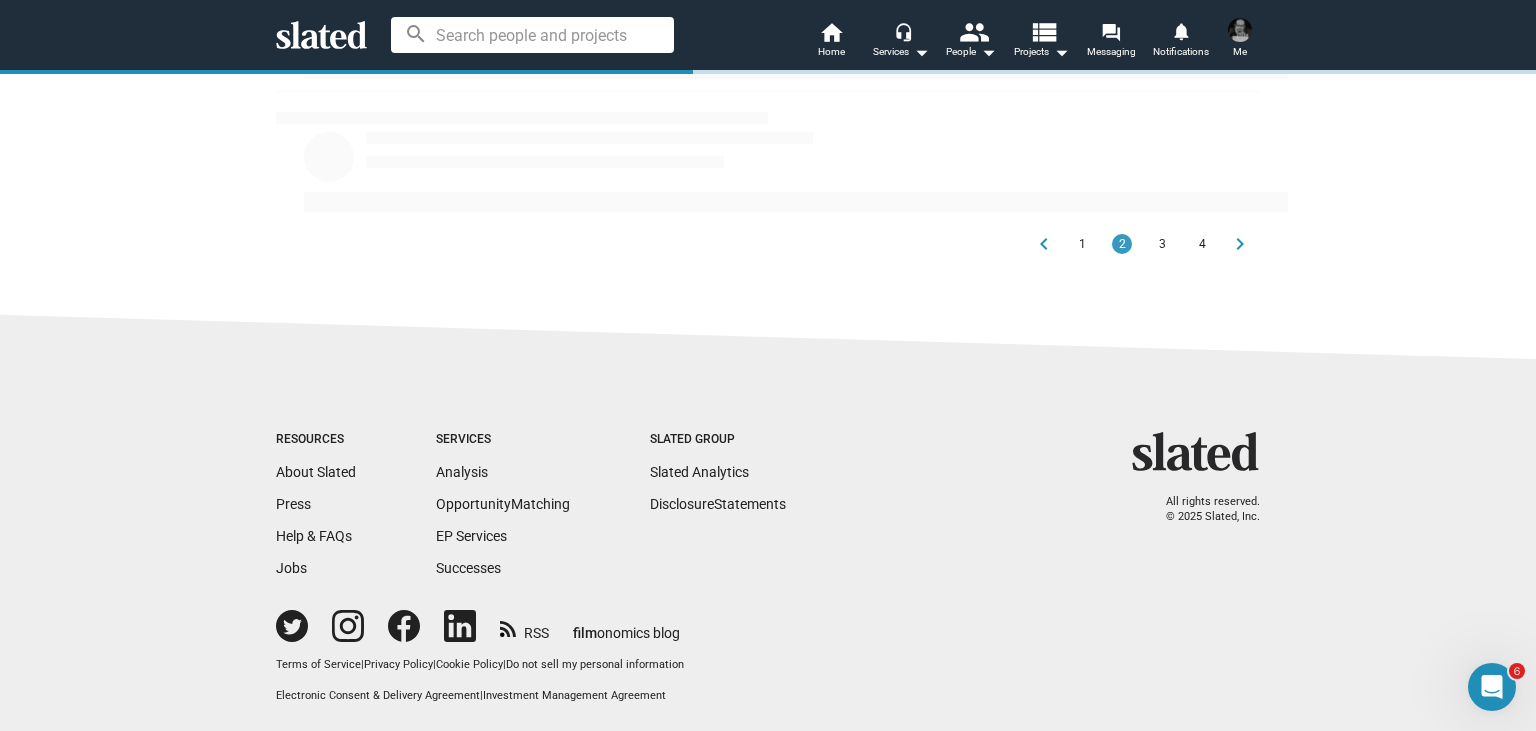 scroll, scrollTop: 739, scrollLeft: 0, axis: vertical 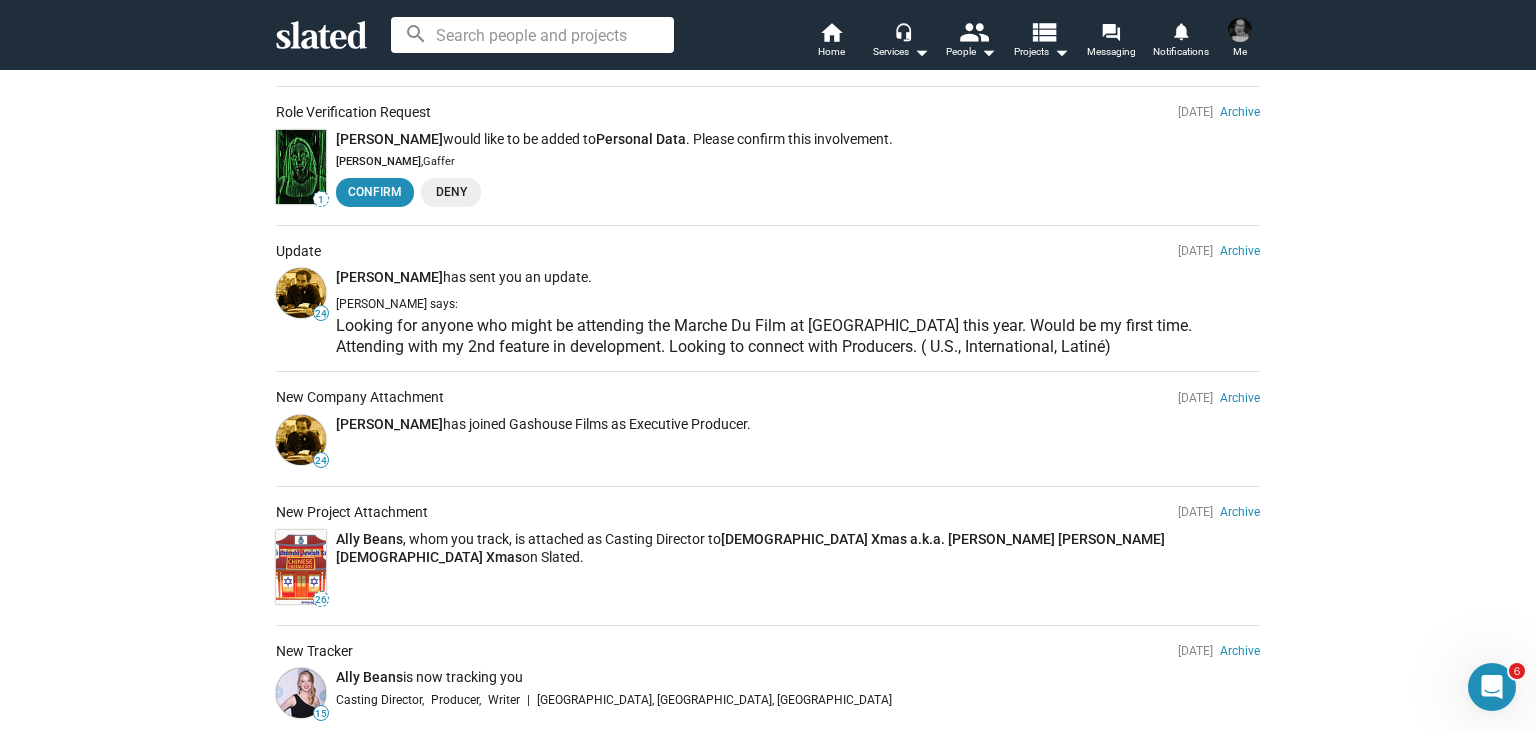 click on "Deny" 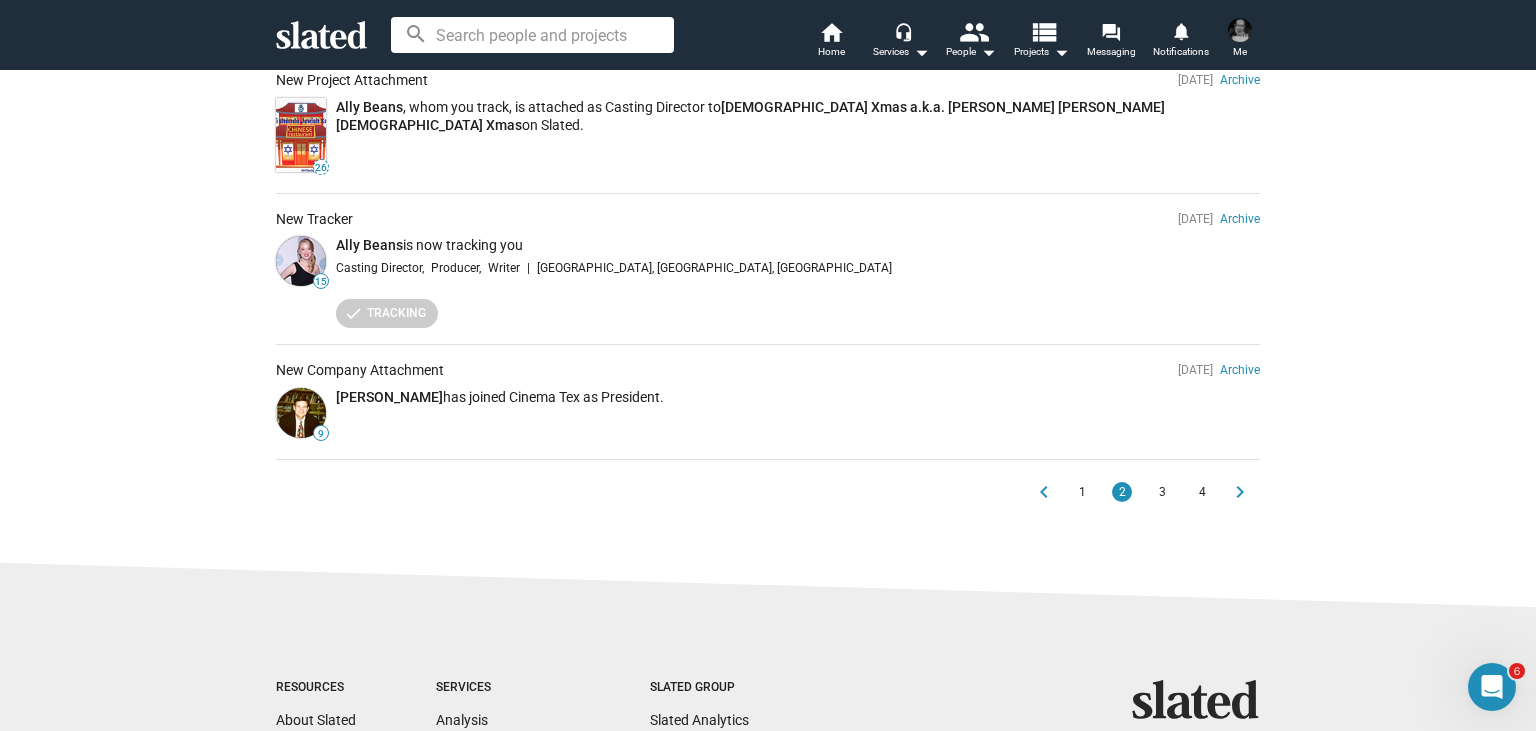 scroll, scrollTop: 883, scrollLeft: 0, axis: vertical 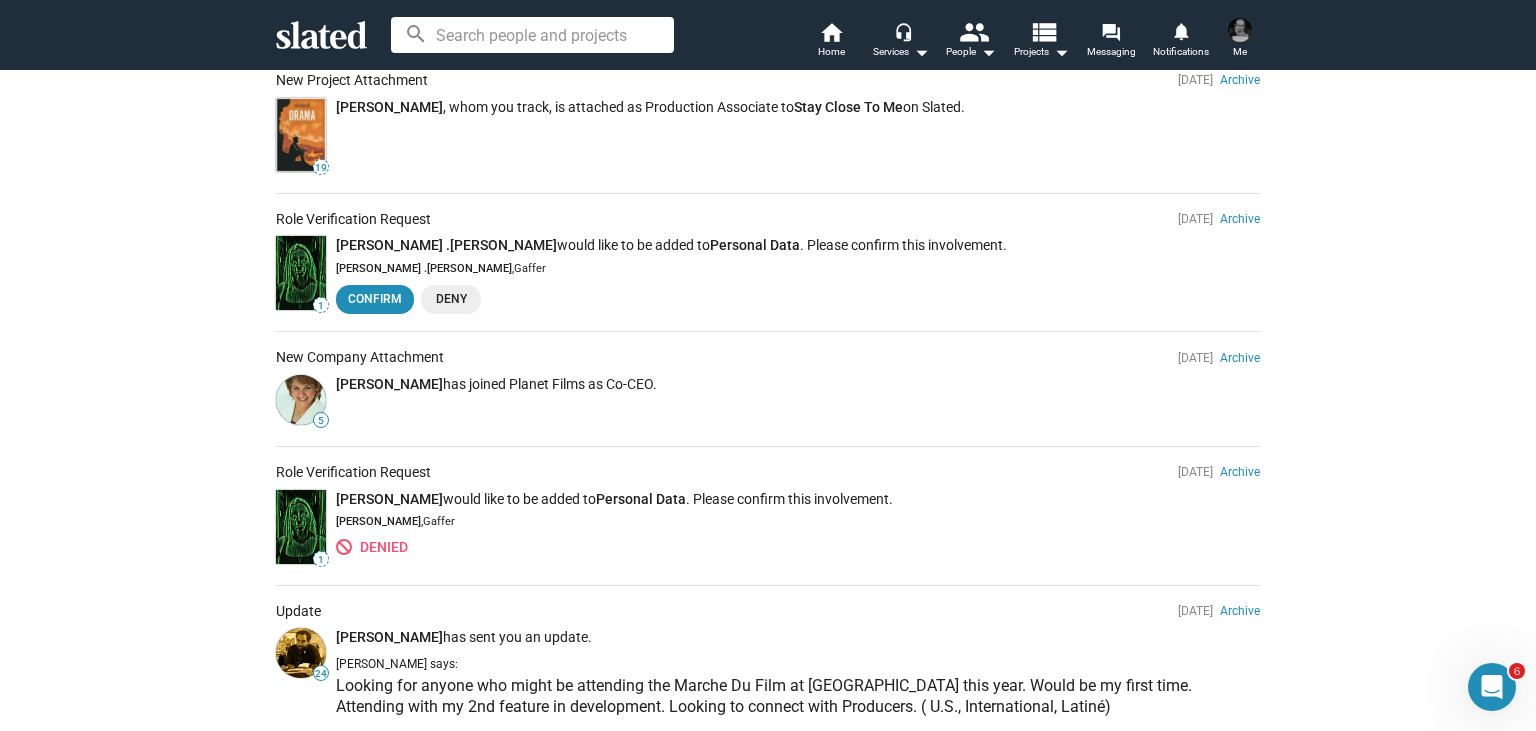 click on "Deny" 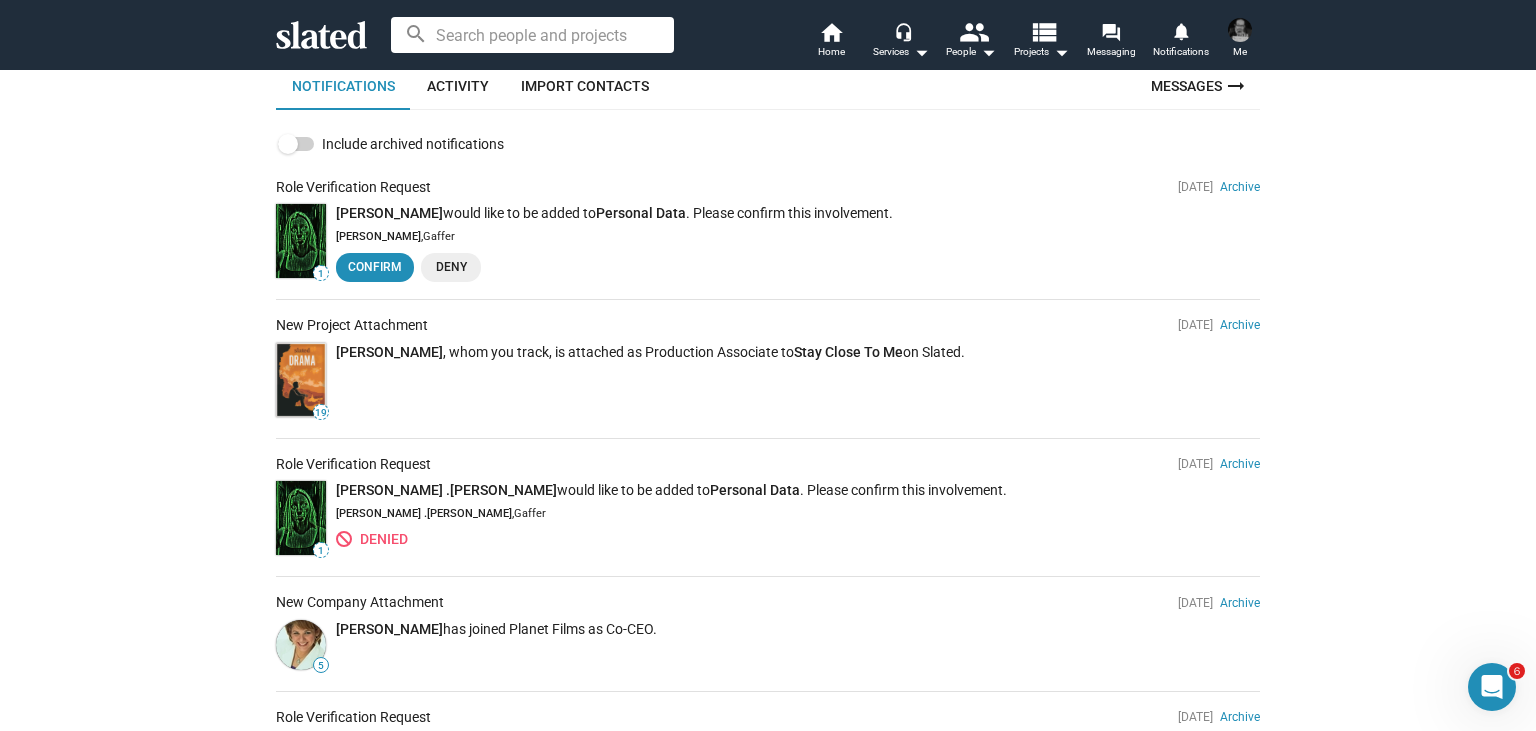 scroll, scrollTop: 91, scrollLeft: 0, axis: vertical 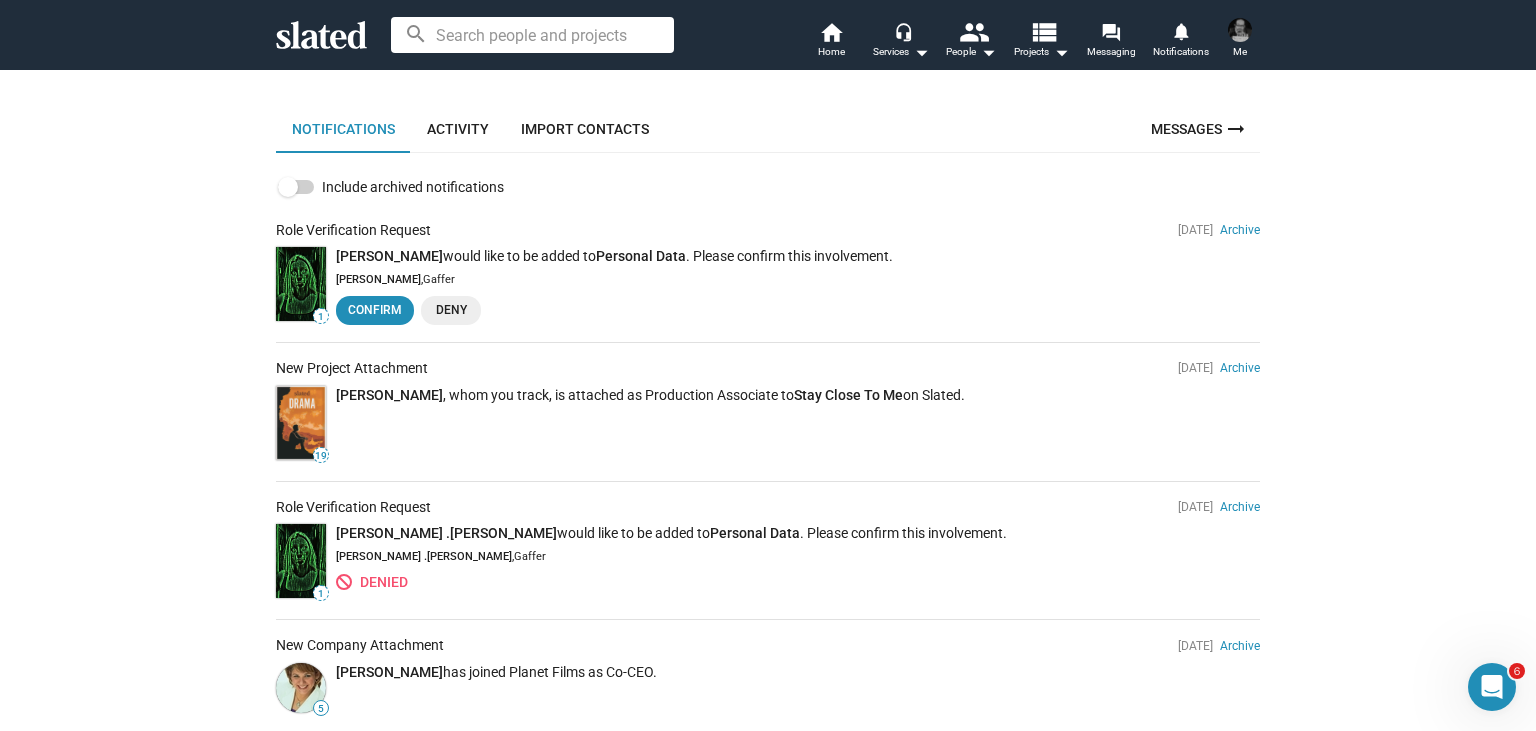 click on "Deny" 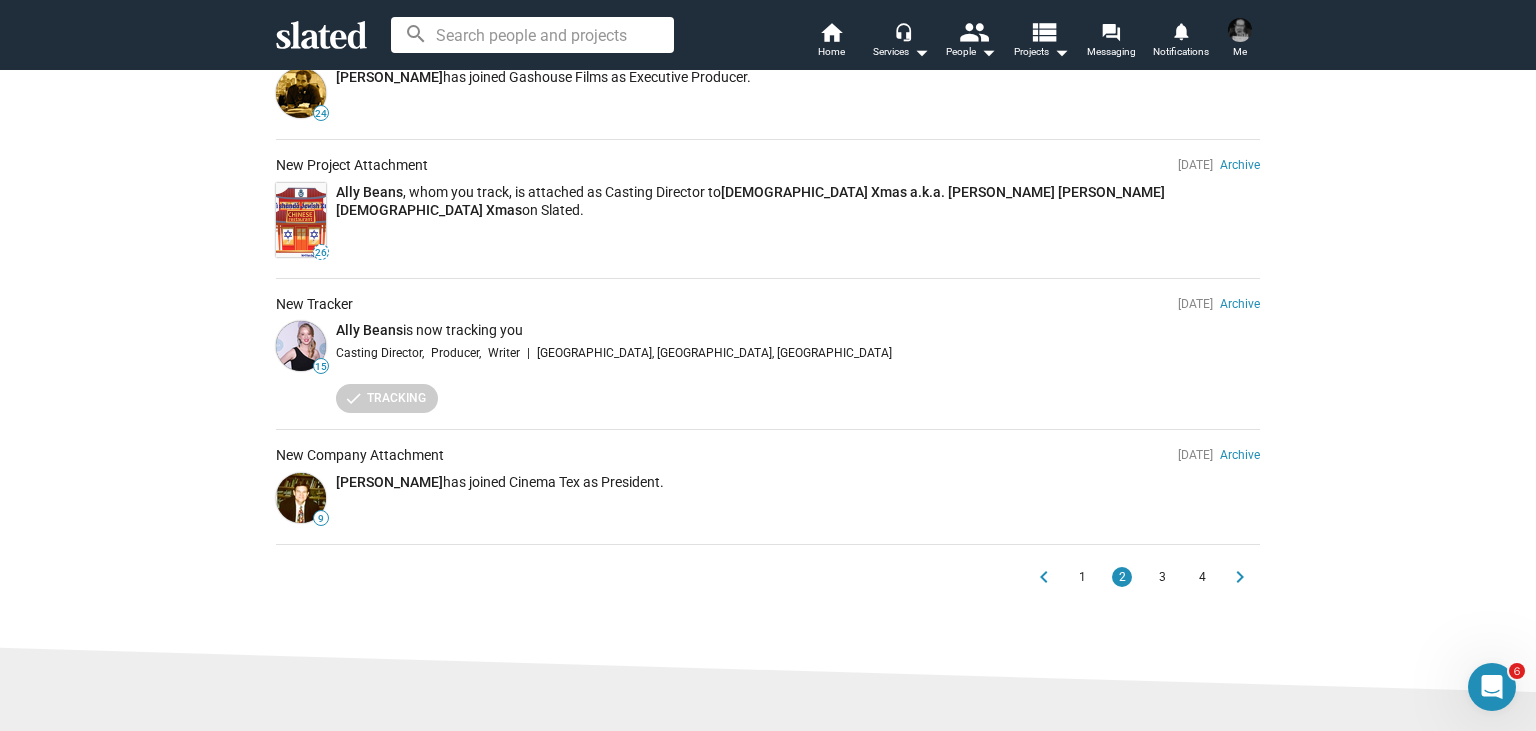 scroll, scrollTop: 1099, scrollLeft: 0, axis: vertical 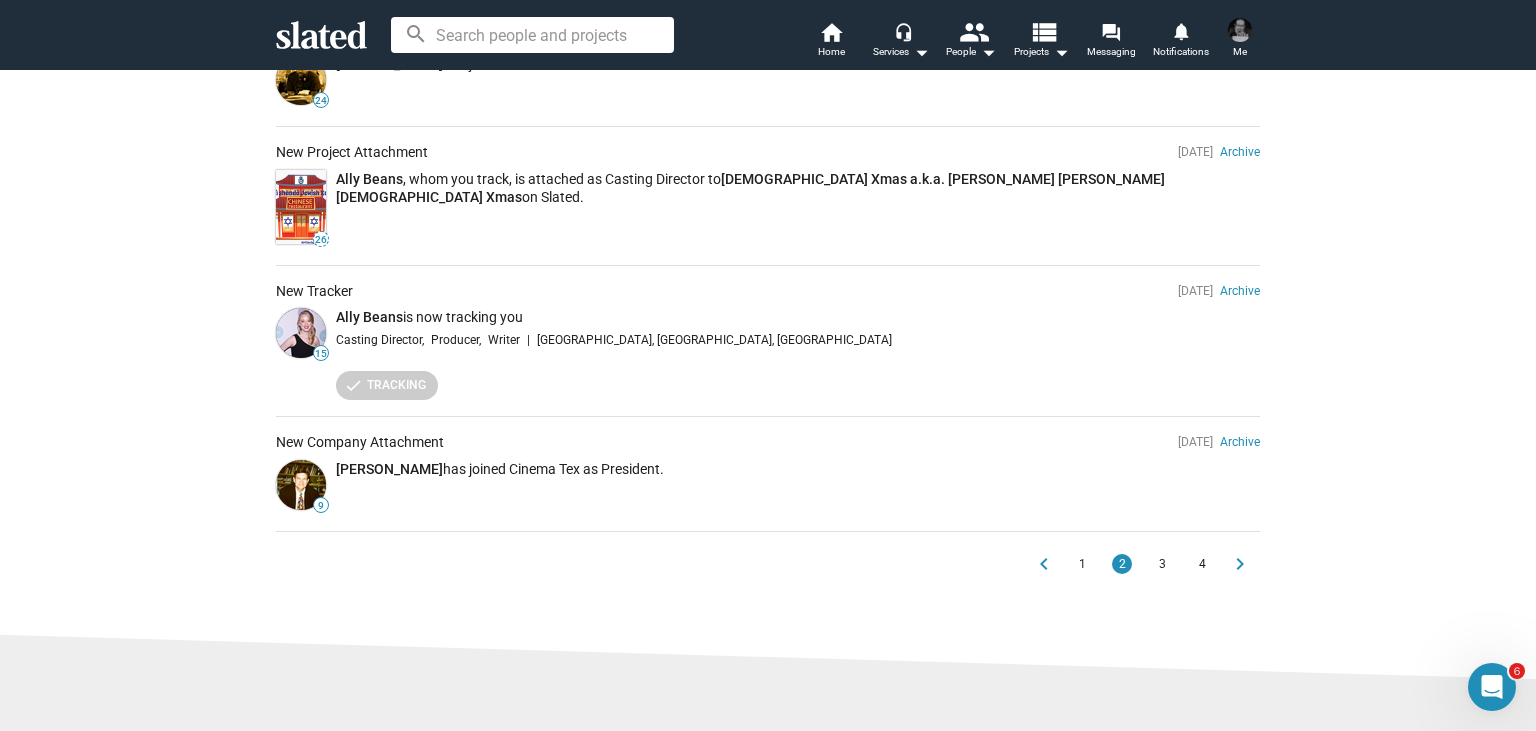 click on "1" 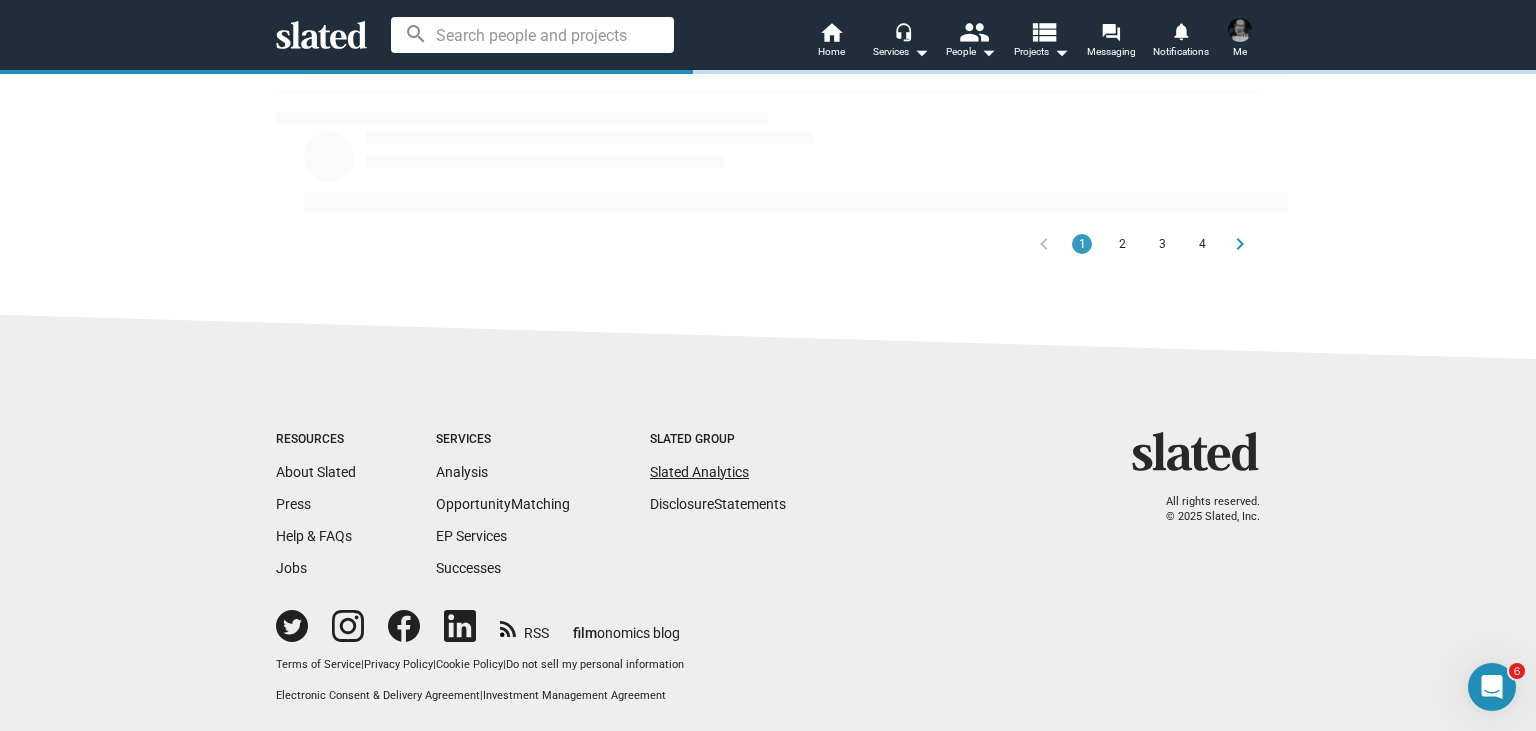 scroll, scrollTop: 739, scrollLeft: 0, axis: vertical 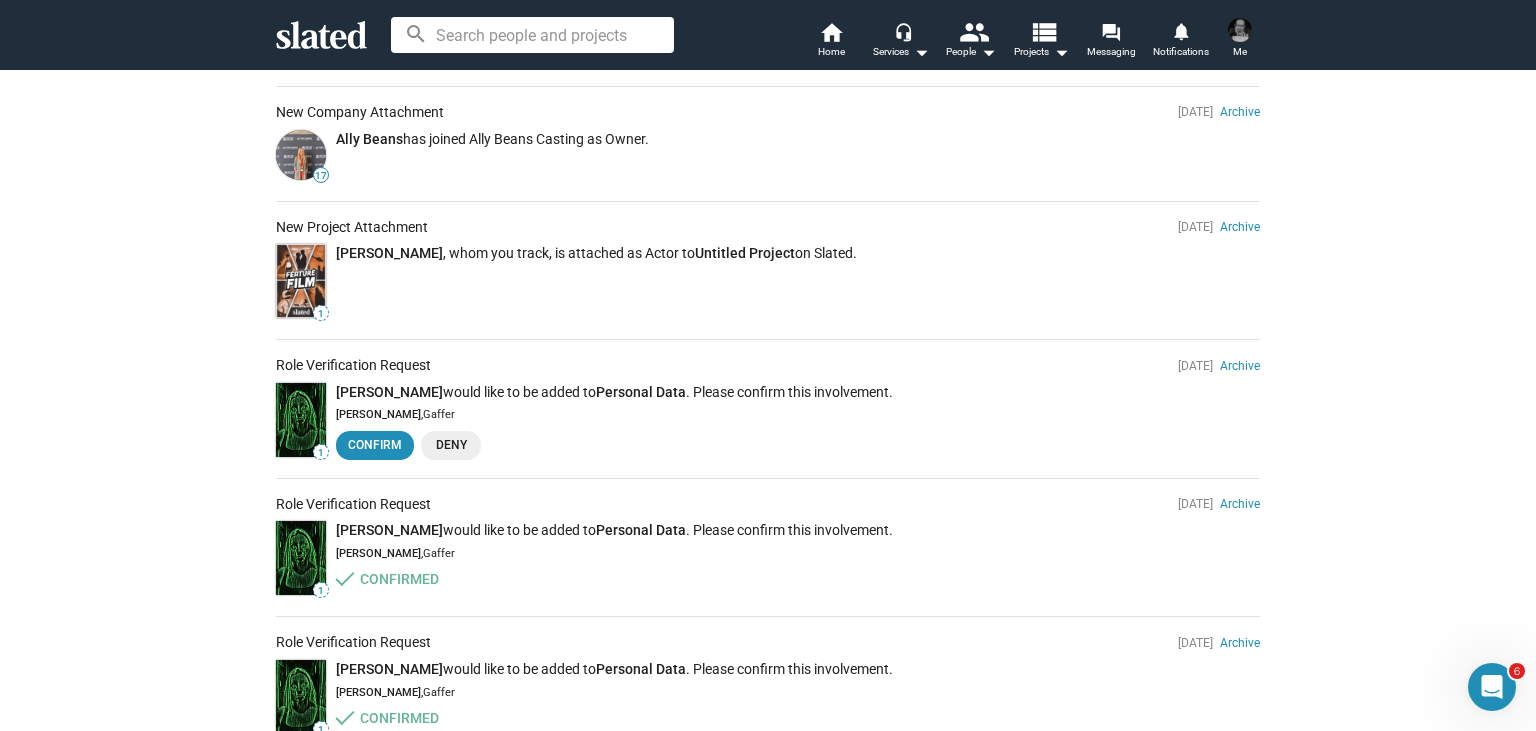 click on "Deny" 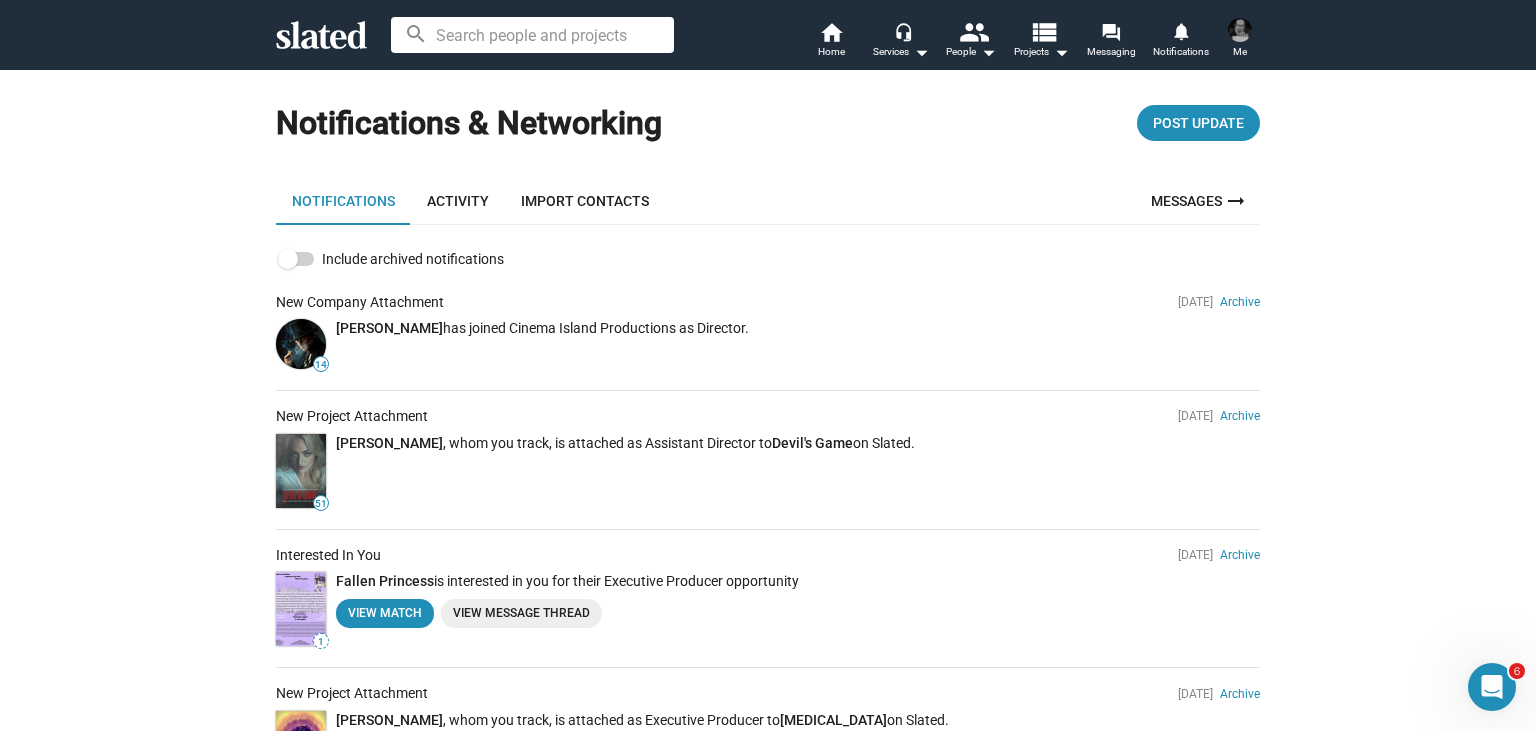 scroll, scrollTop: 0, scrollLeft: 0, axis: both 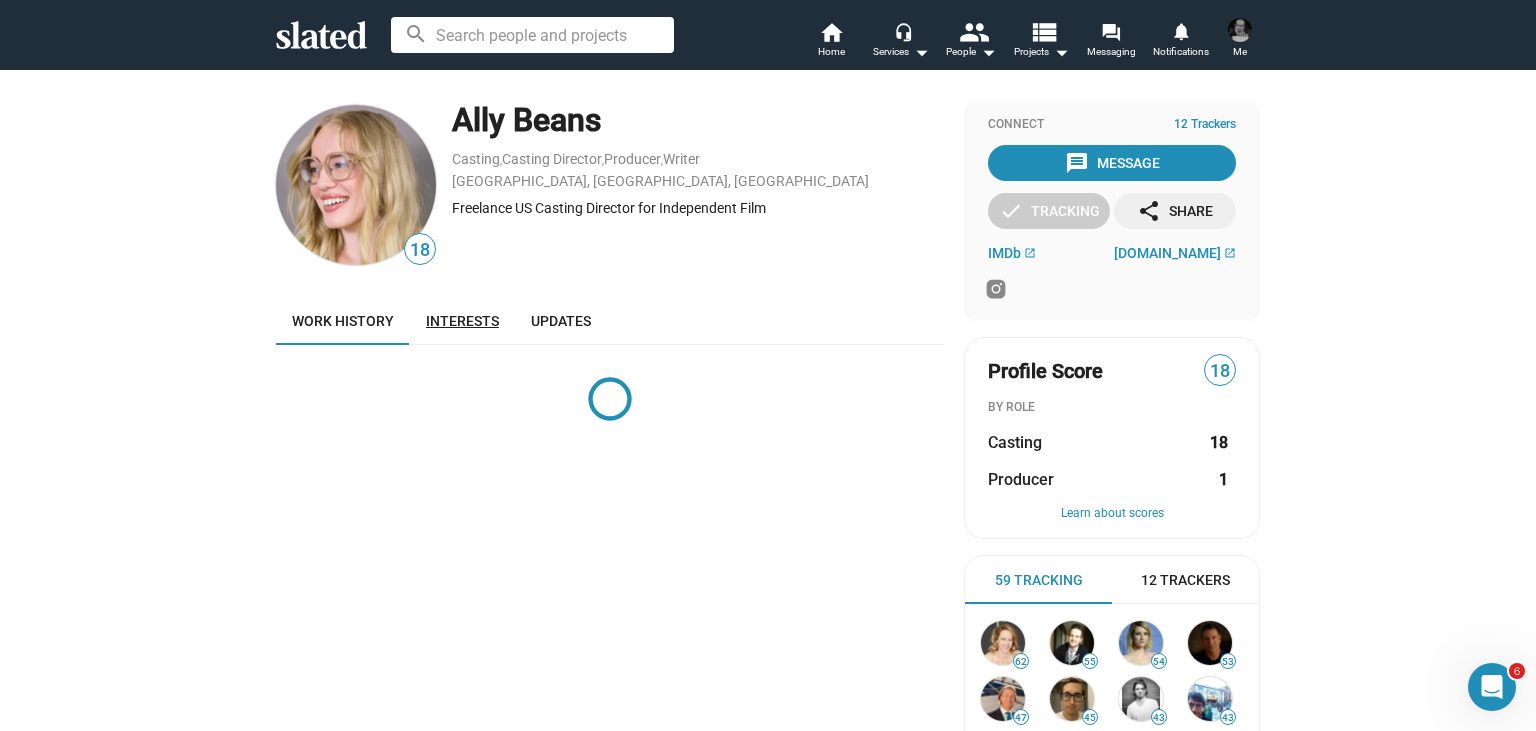 click on "Interests" at bounding box center (462, 321) 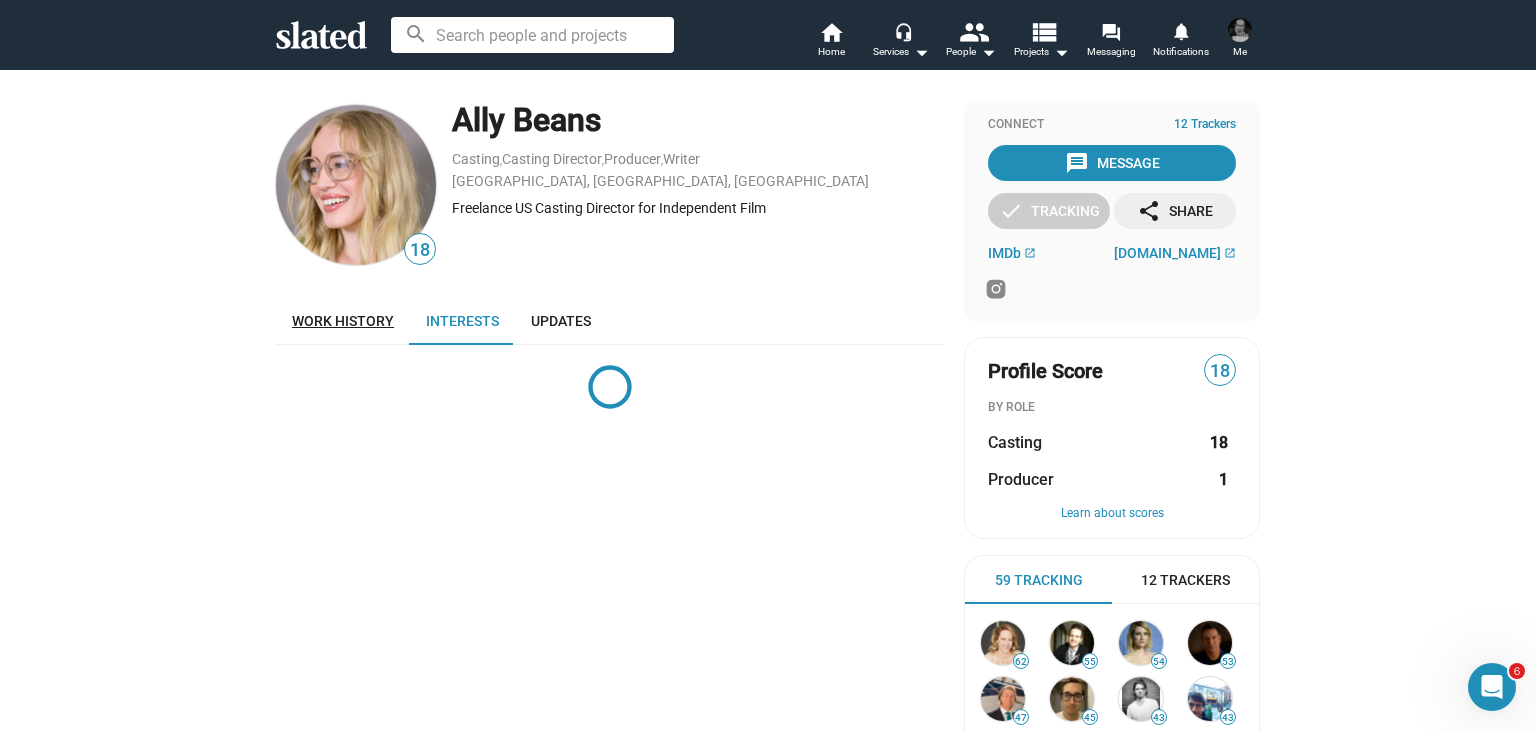 click on "Work history" at bounding box center [343, 321] 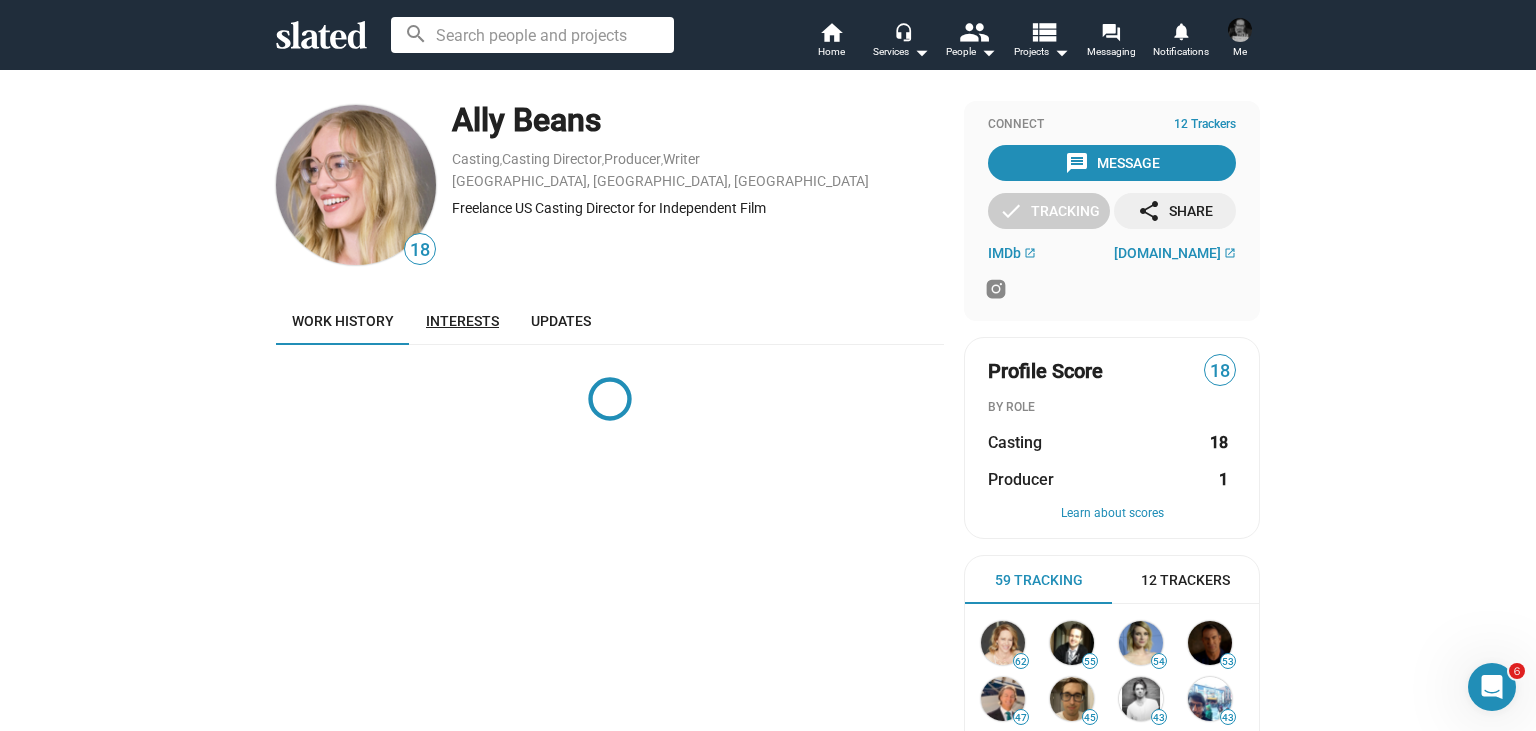 click on "Interests" at bounding box center [462, 321] 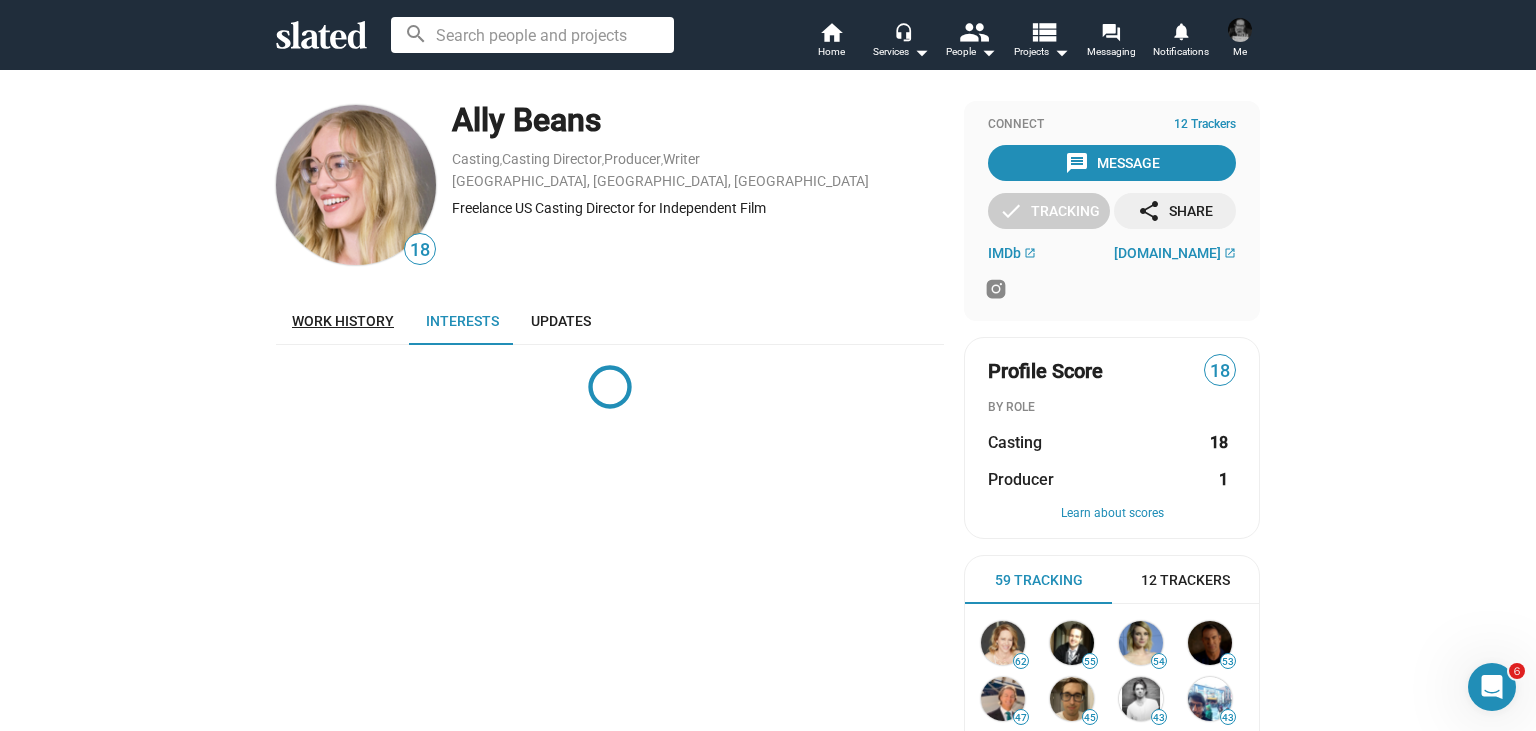 click on "Work history" at bounding box center [343, 321] 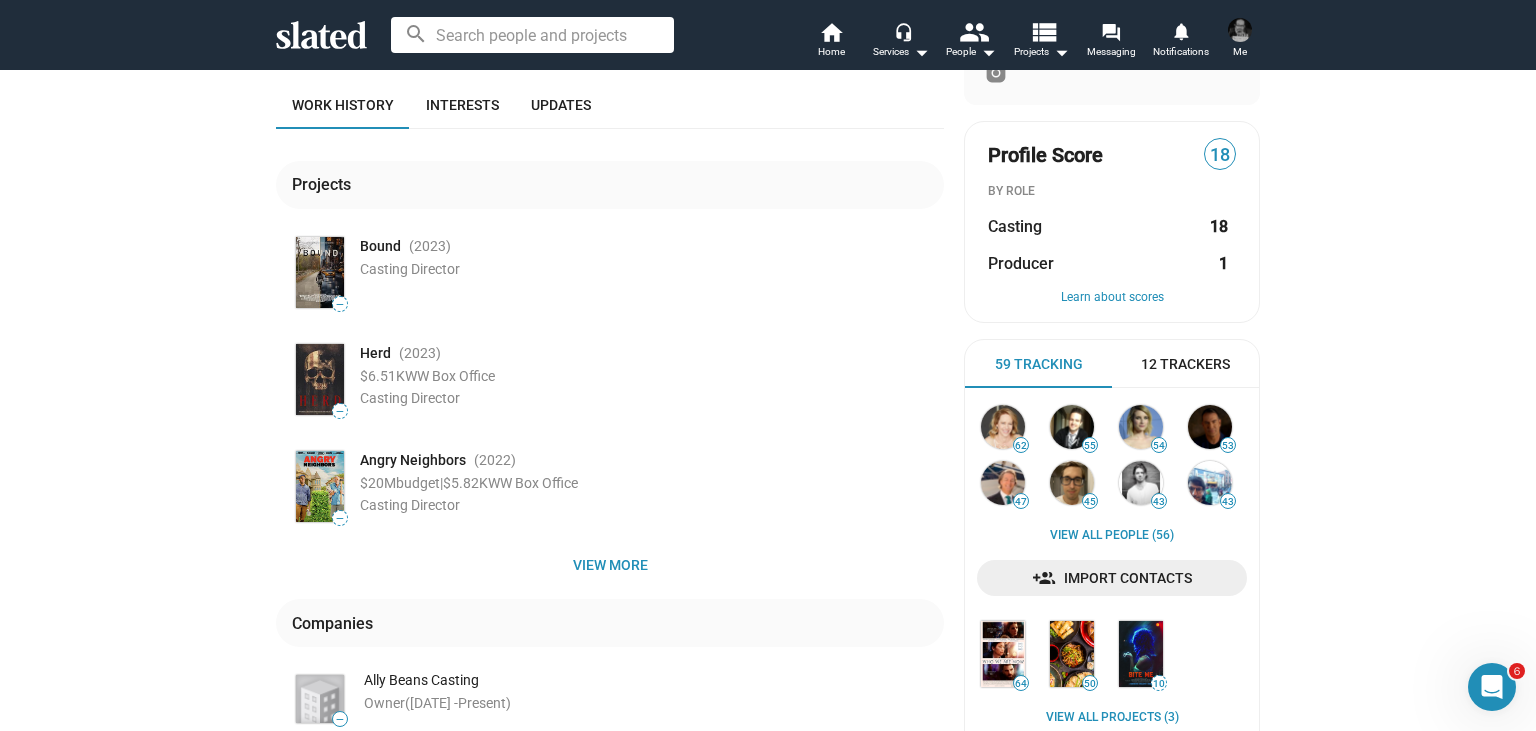 scroll, scrollTop: 0, scrollLeft: 0, axis: both 